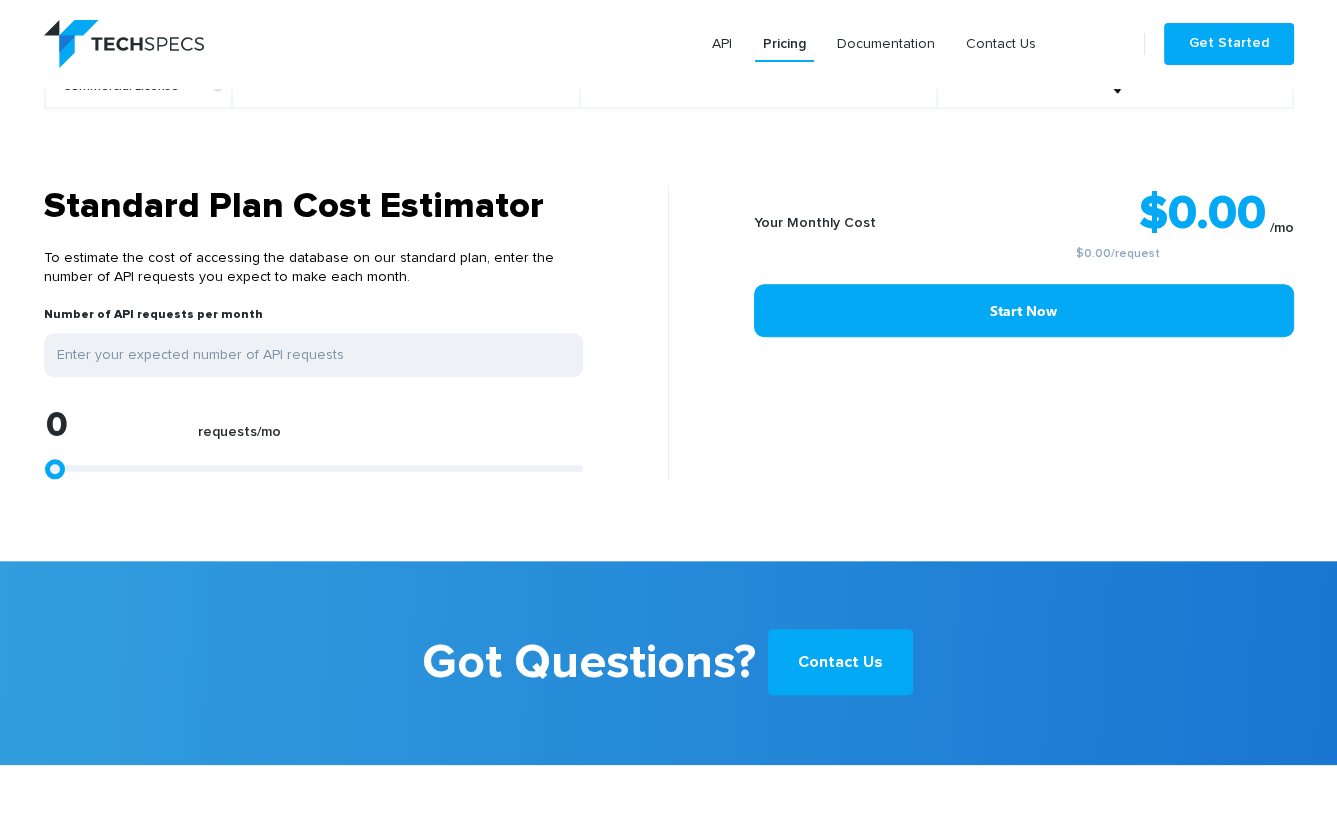 scroll, scrollTop: 1600, scrollLeft: 0, axis: vertical 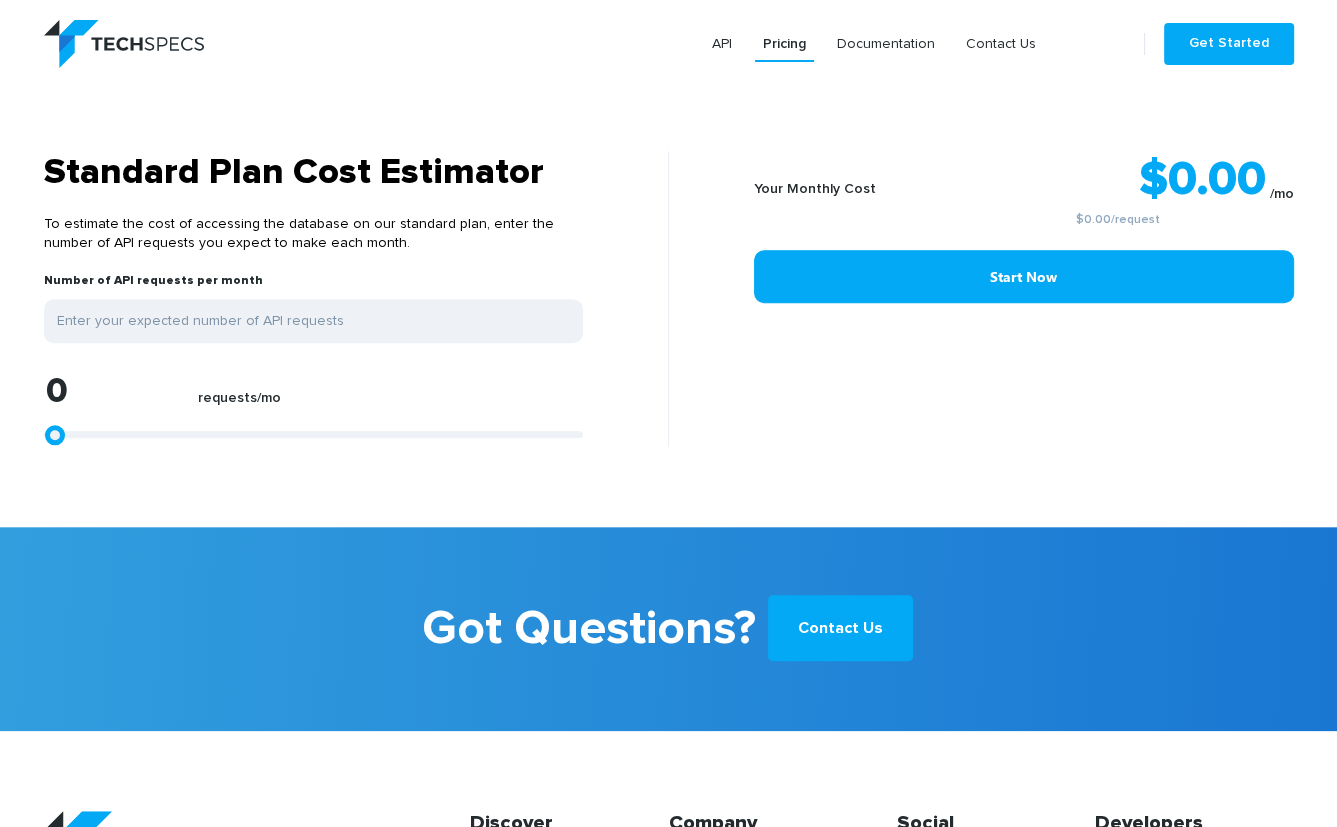 type on "1113" 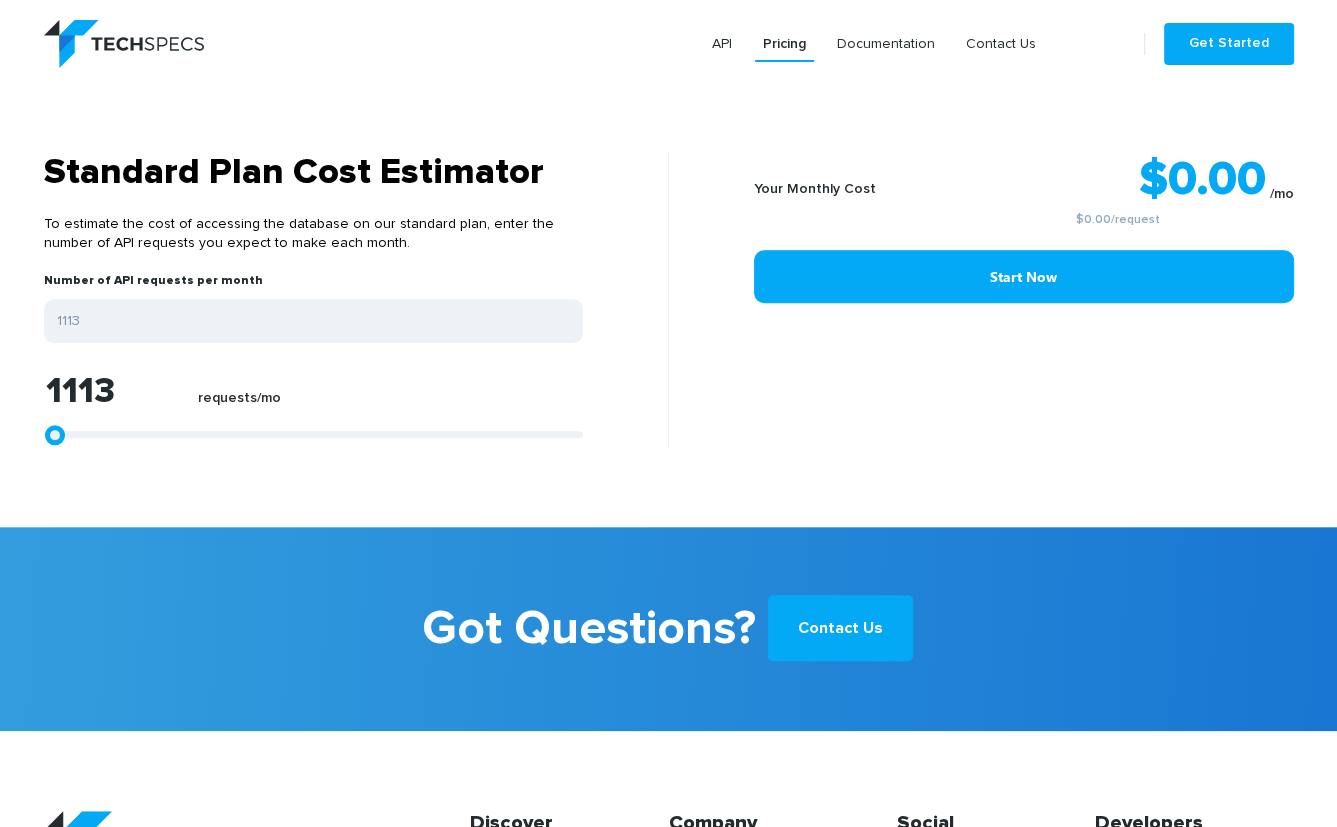 type on "2041" 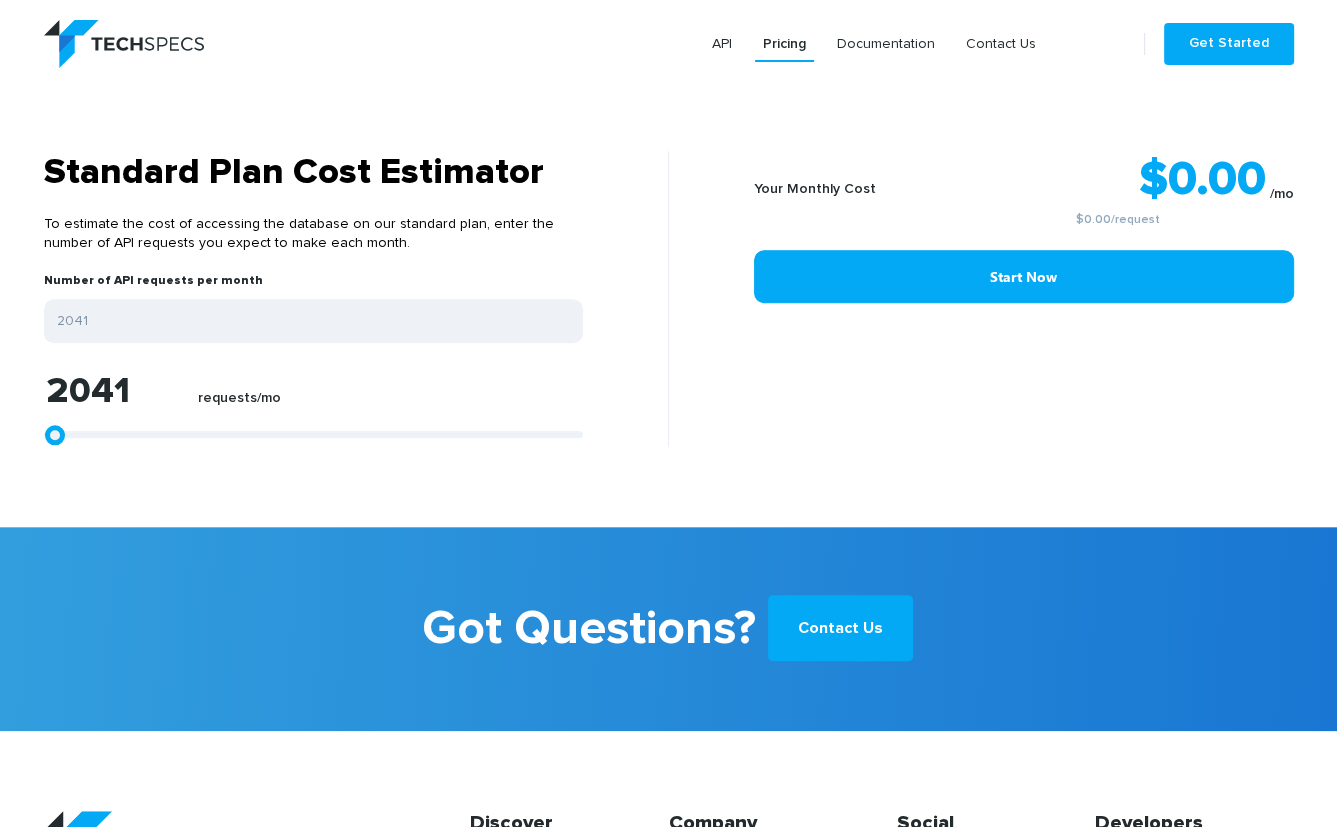 type on "3525" 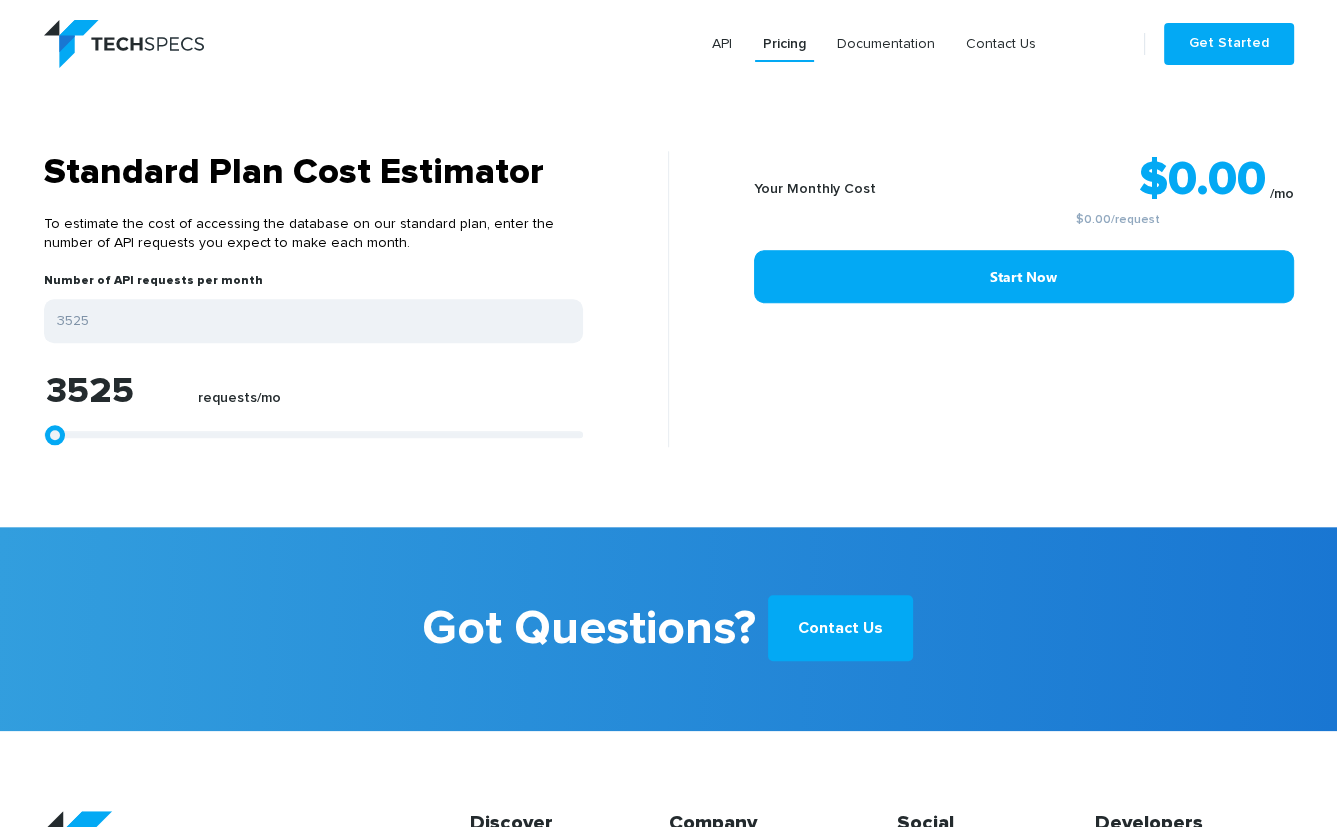 type on "4453" 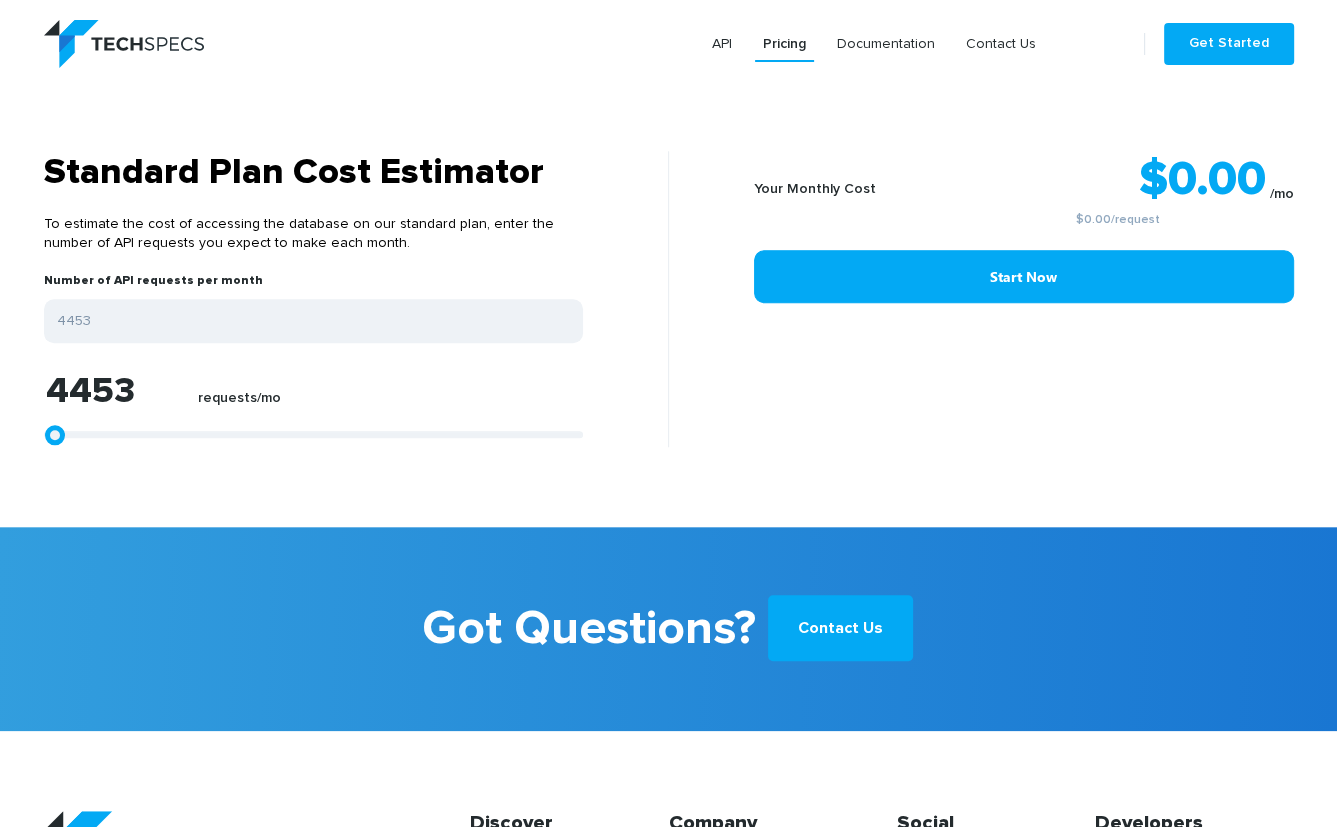 type on "5380" 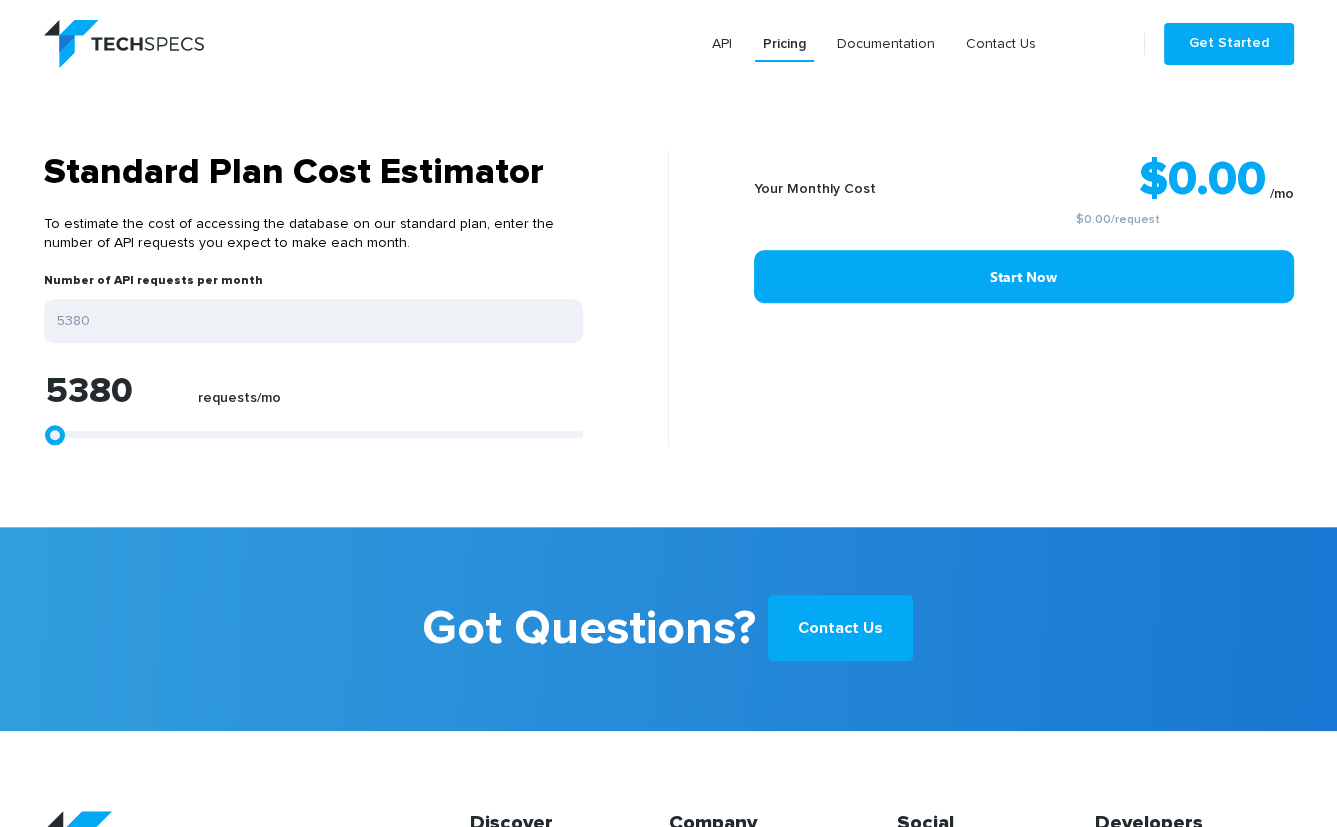 type on "5937" 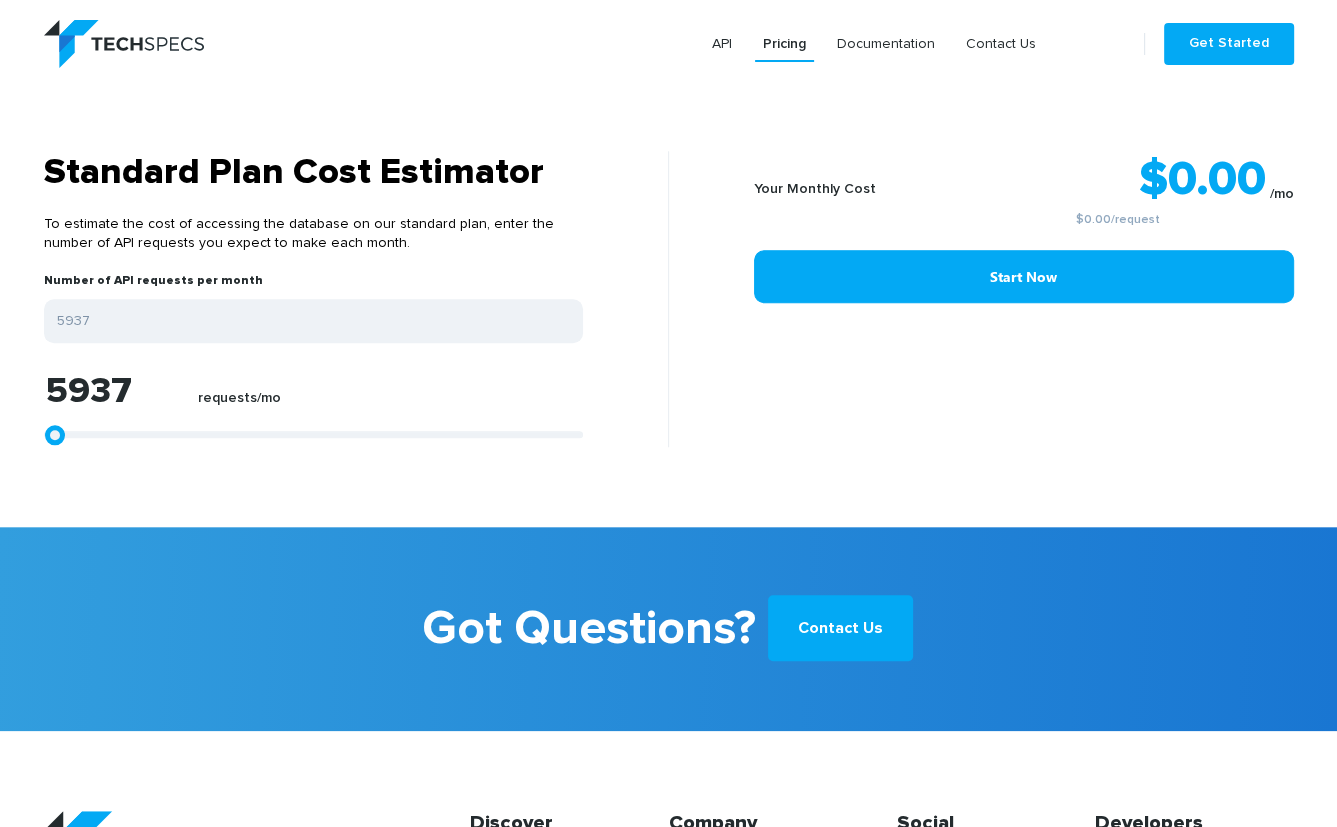 type on "6493" 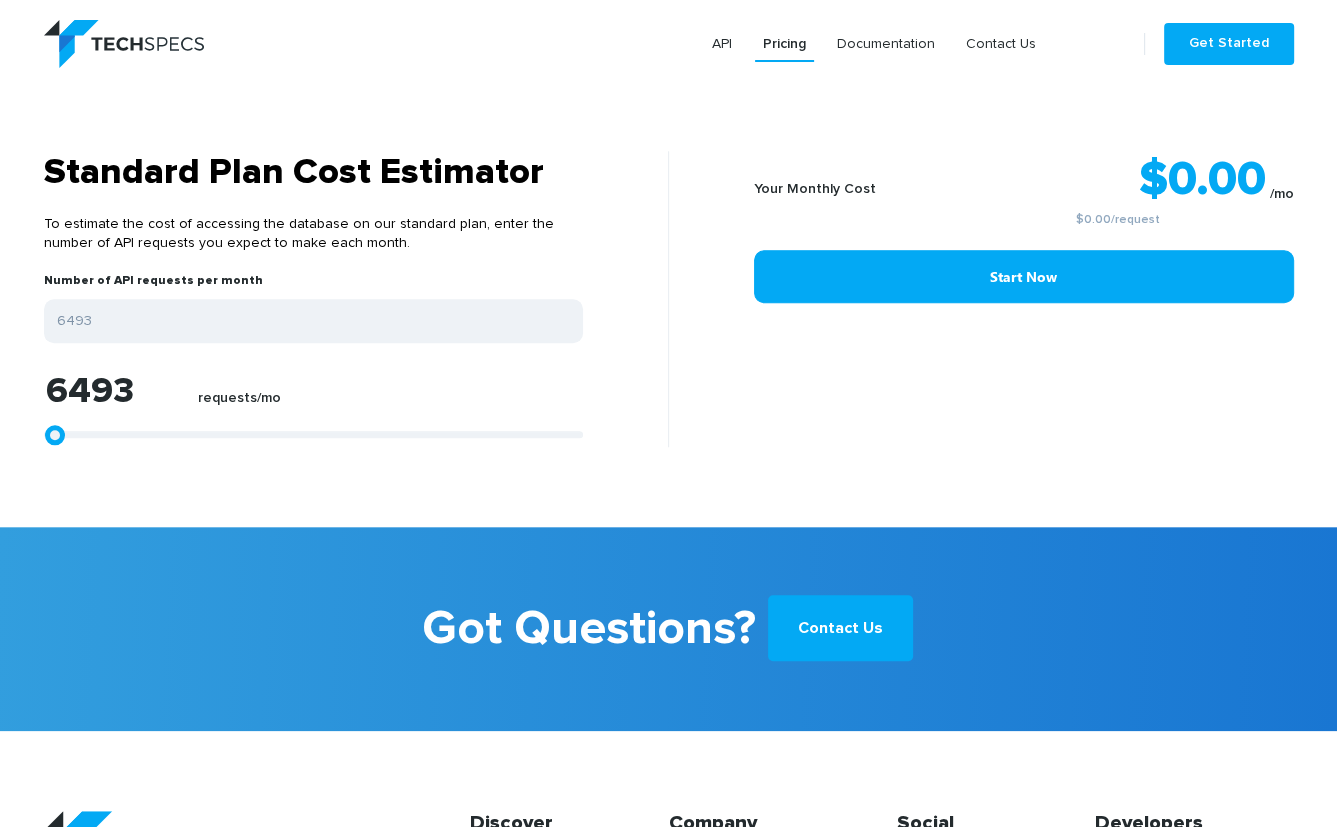 type on "7050" 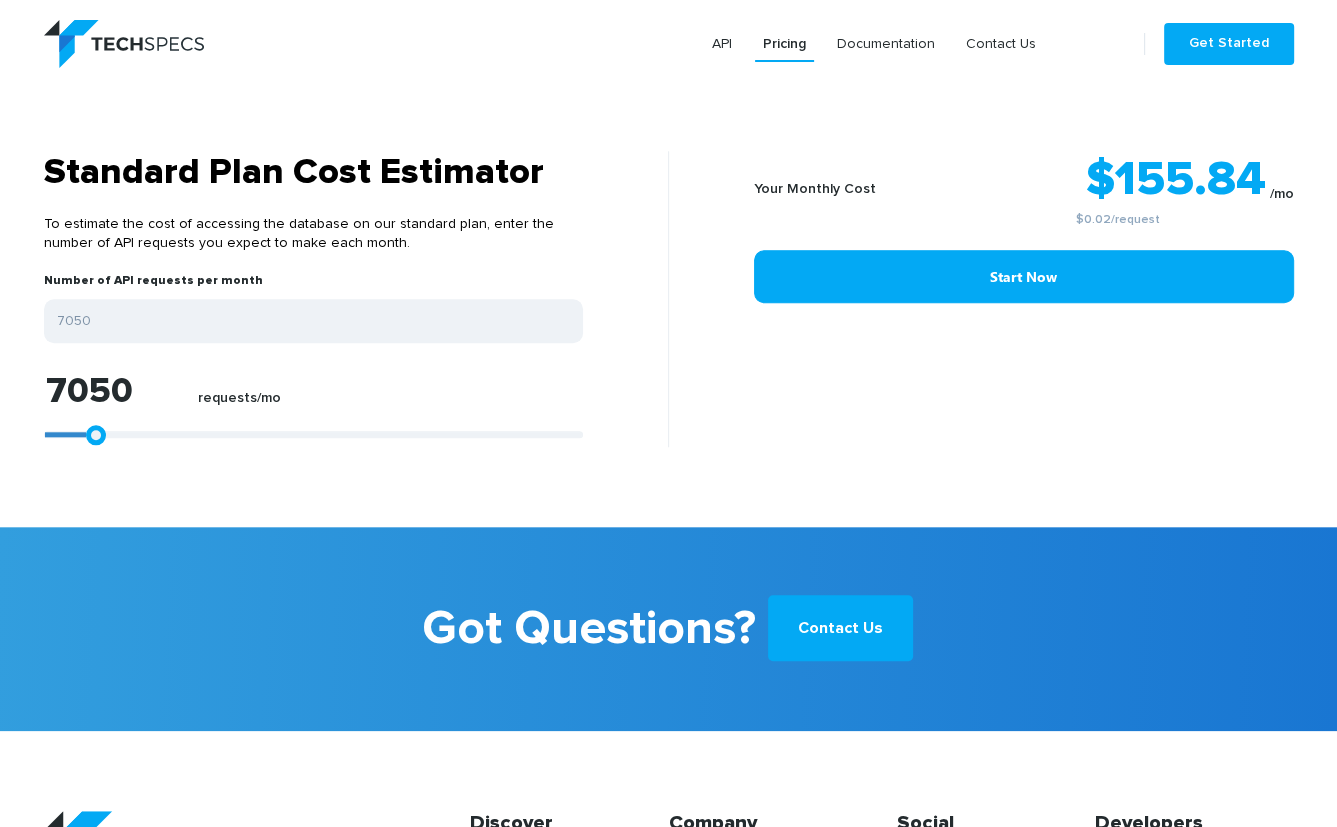 type on "7792" 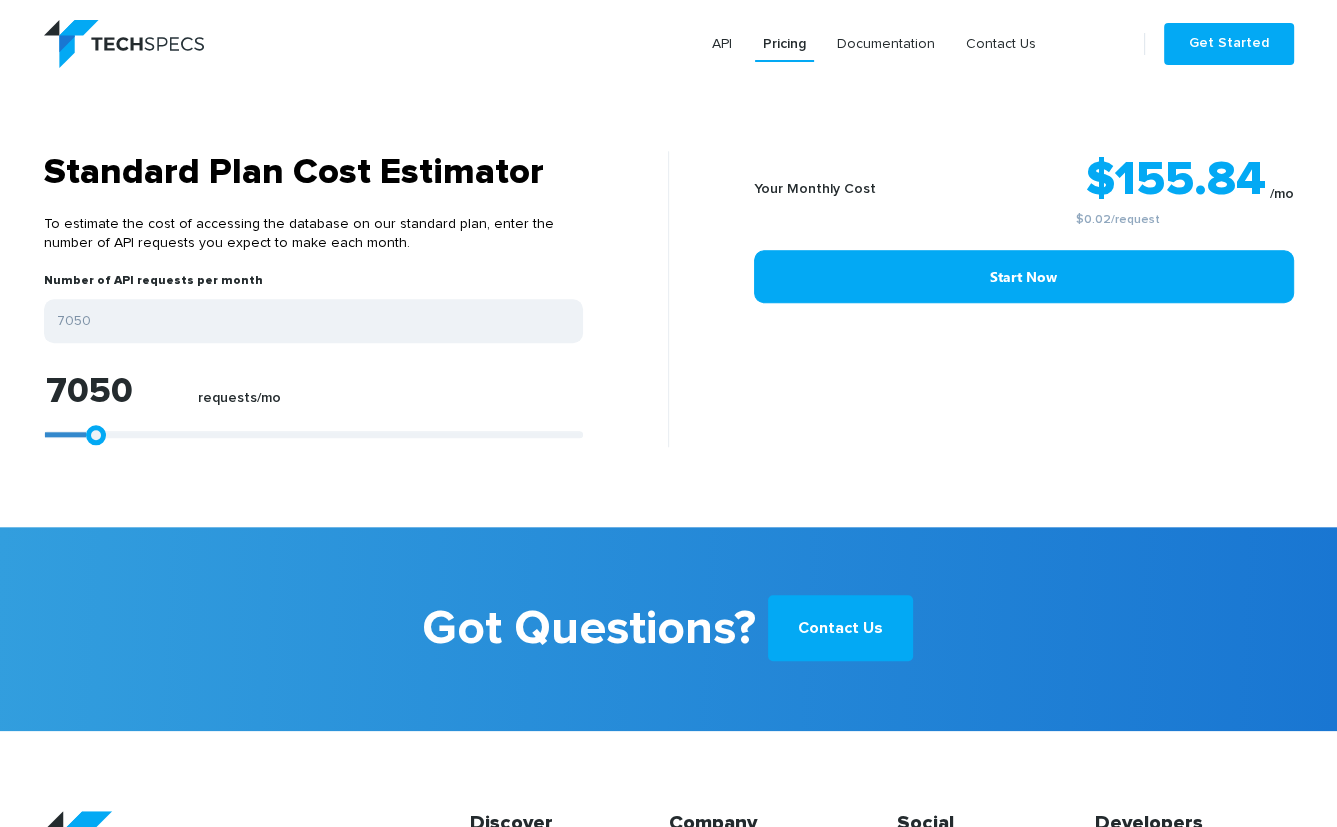 type on "7792" 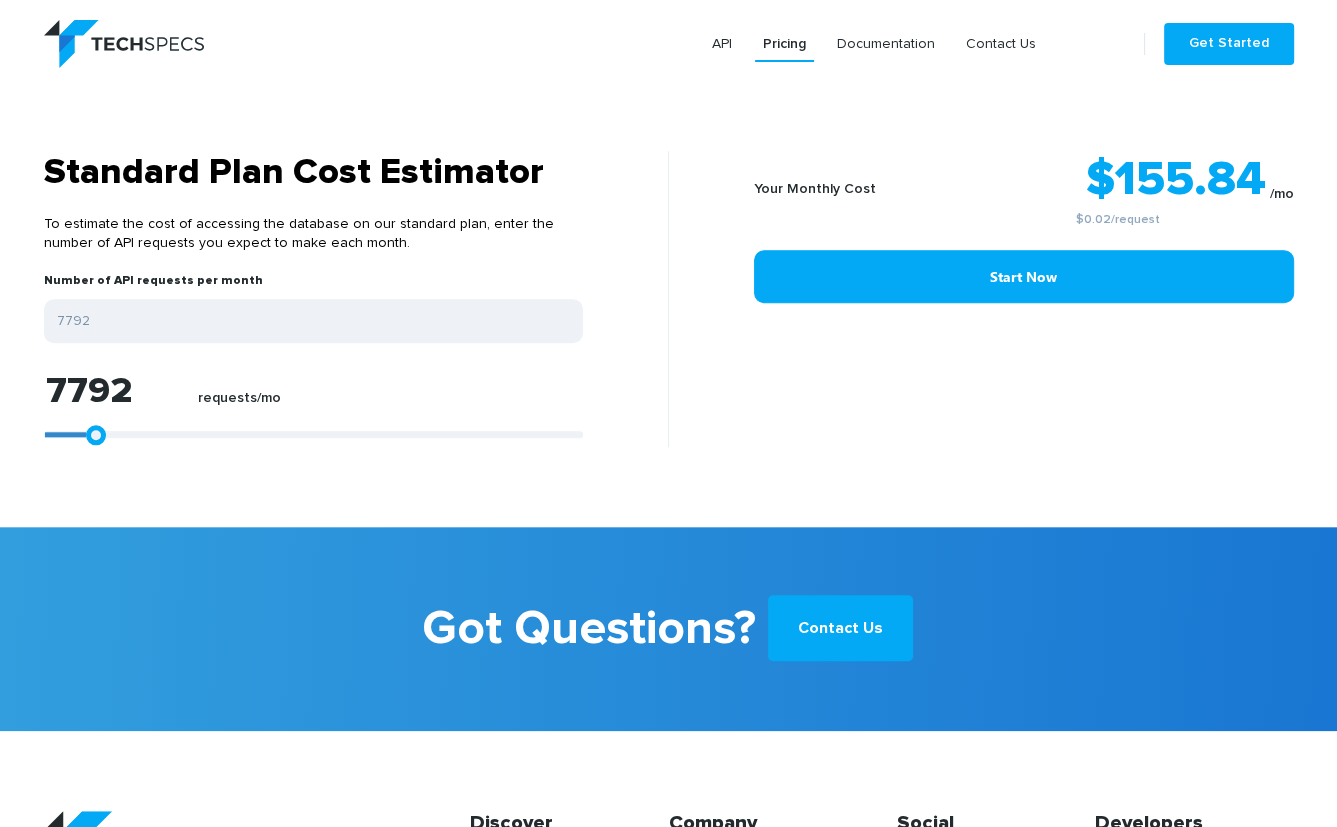 type on "7978" 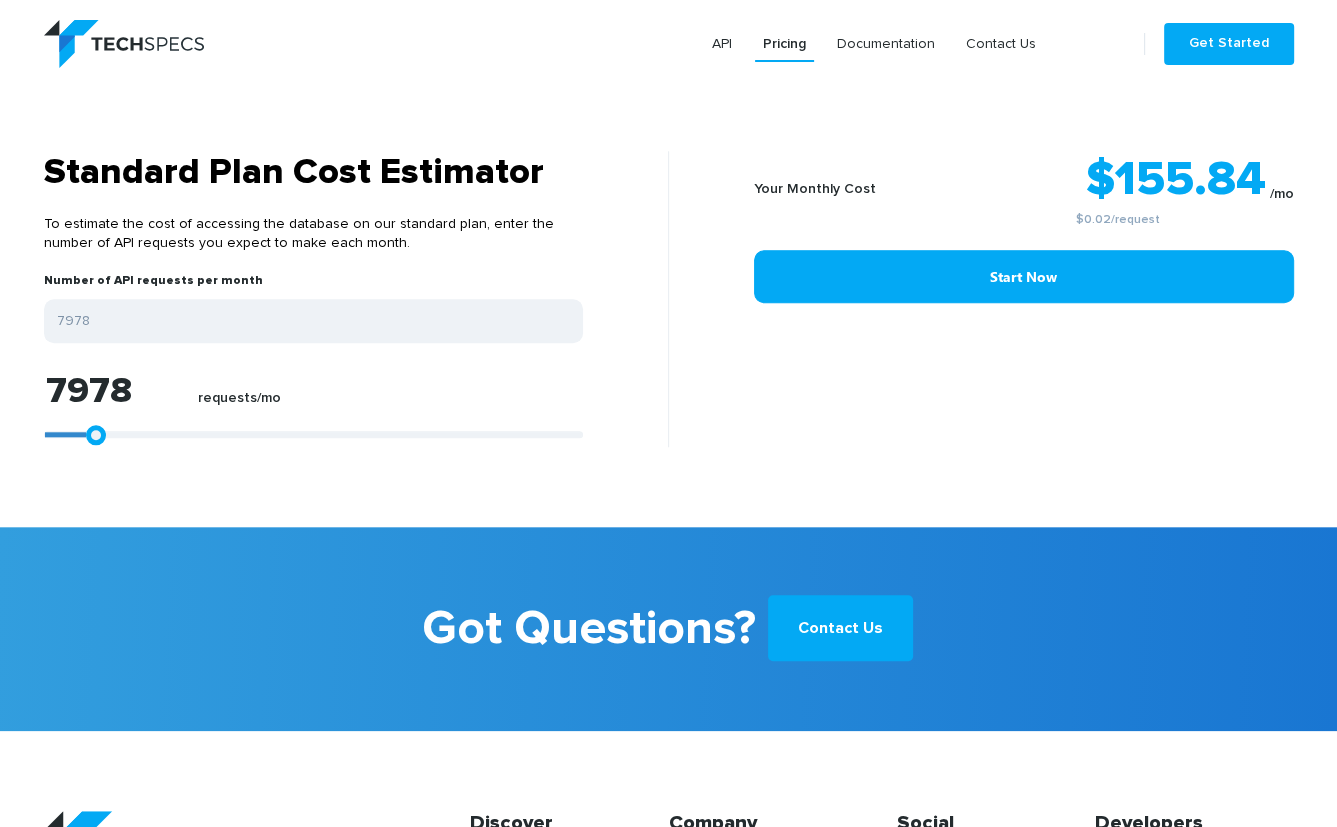 type on "8534" 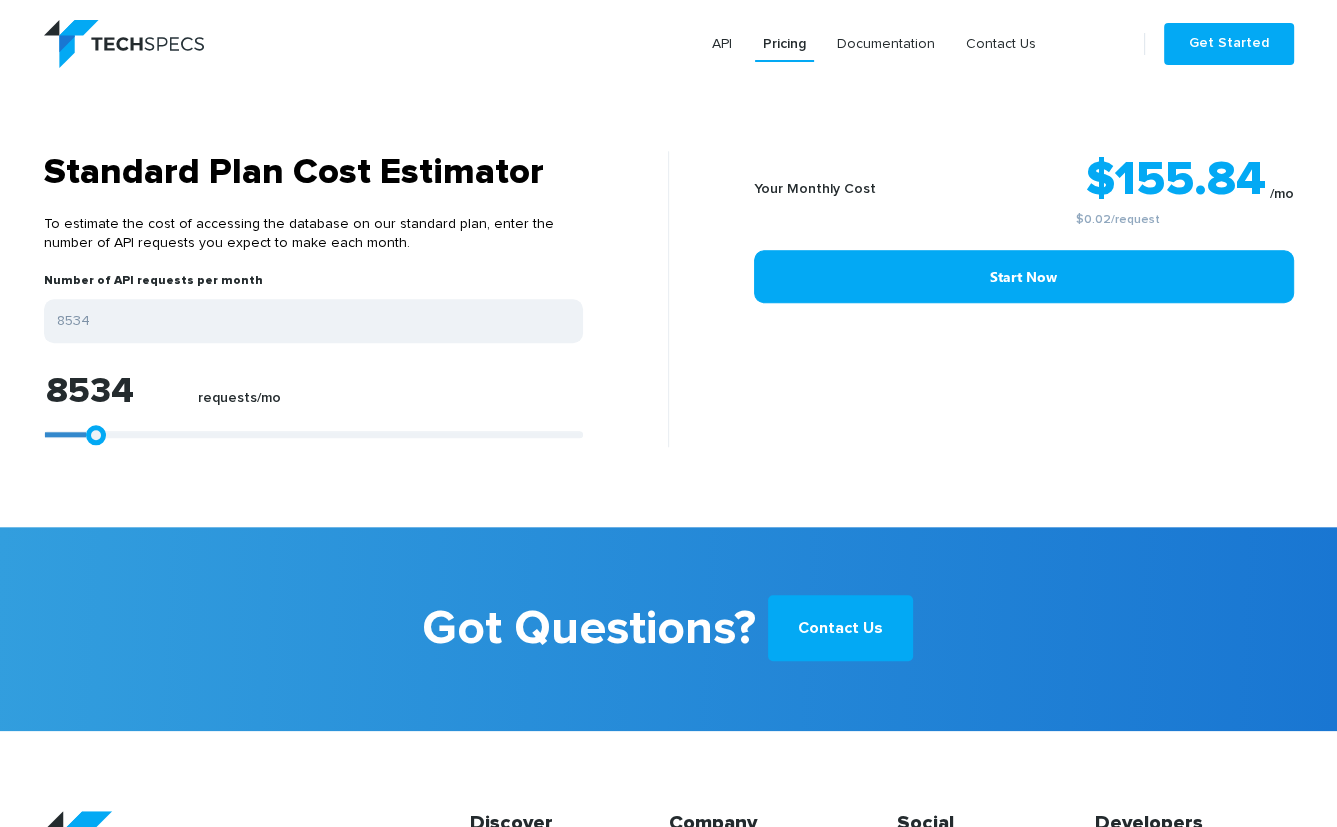 type on "9276" 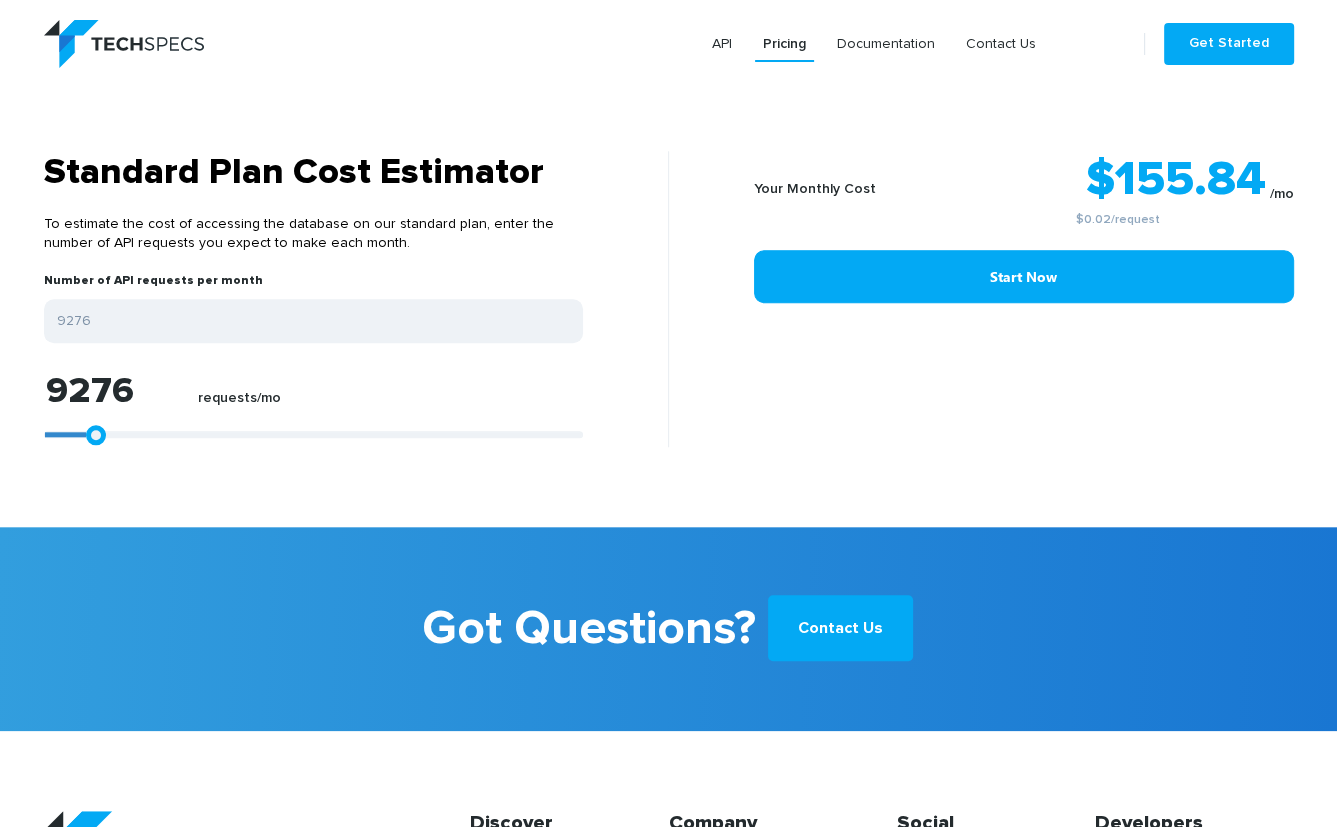 type on "10018" 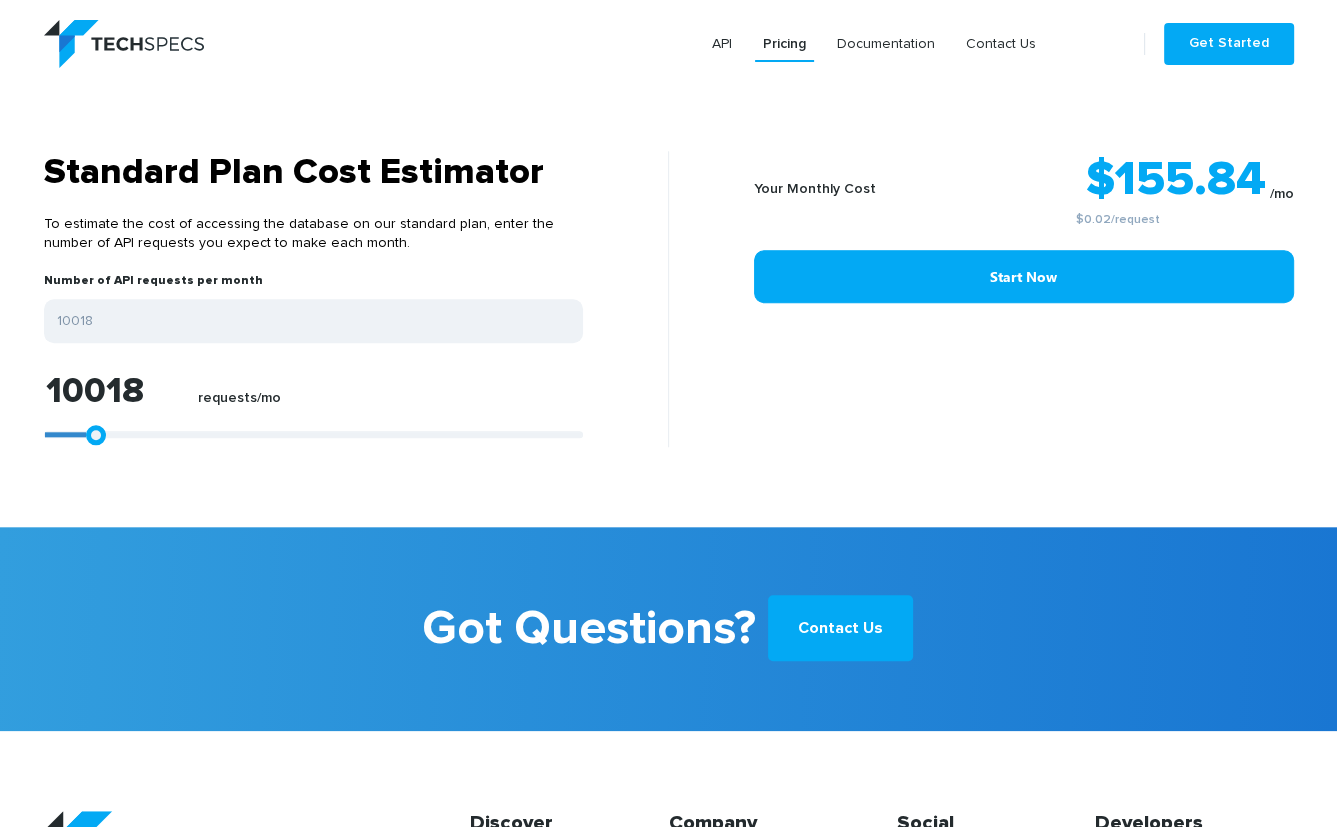 type on "10204" 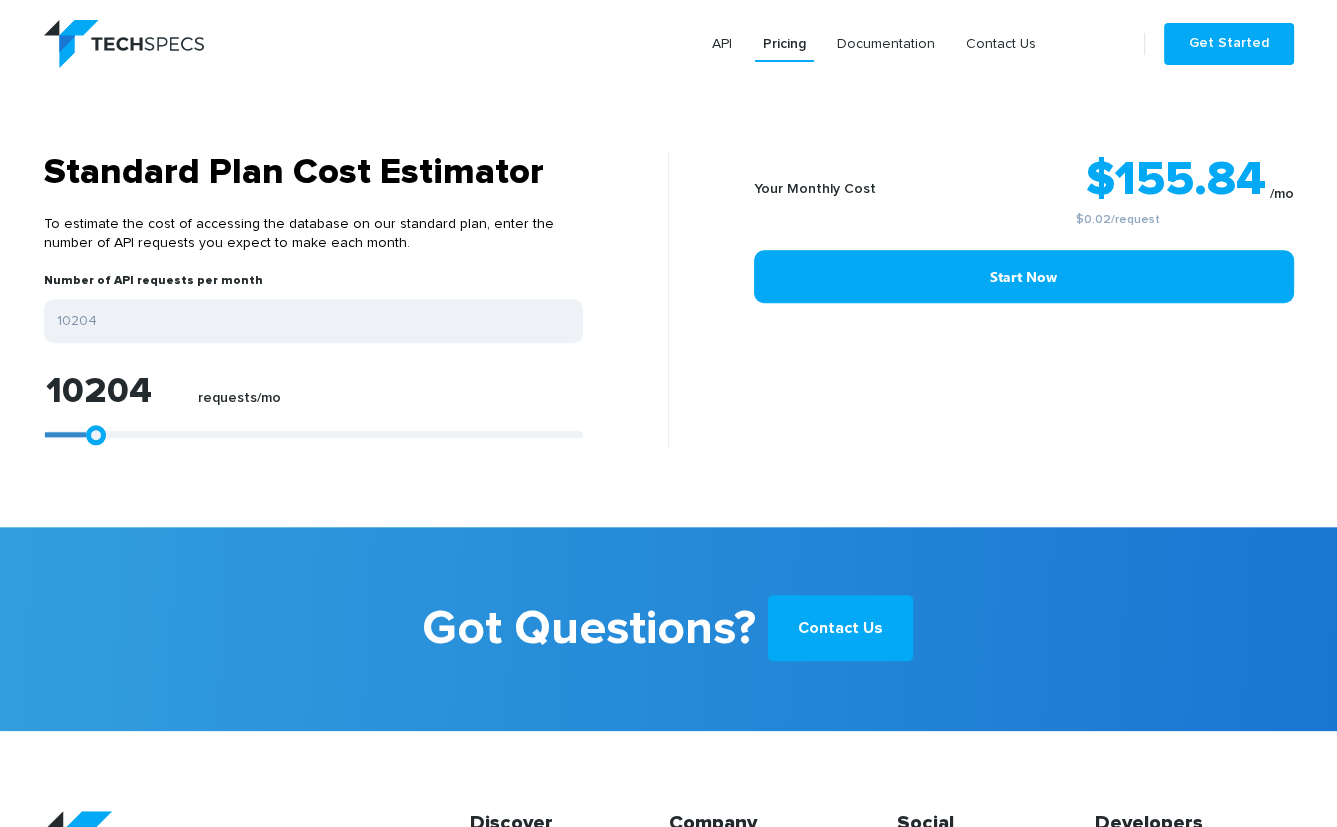 type on "10946" 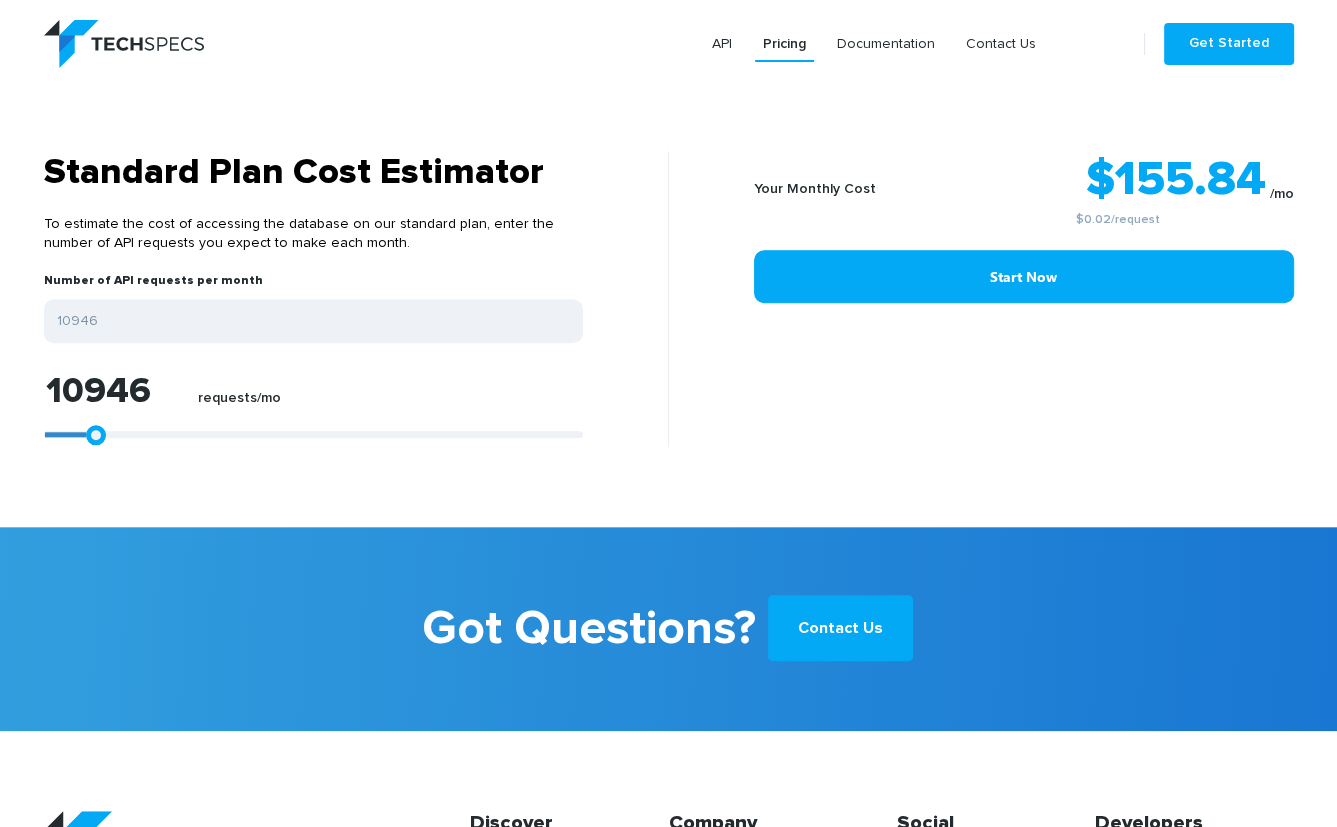type on "11688" 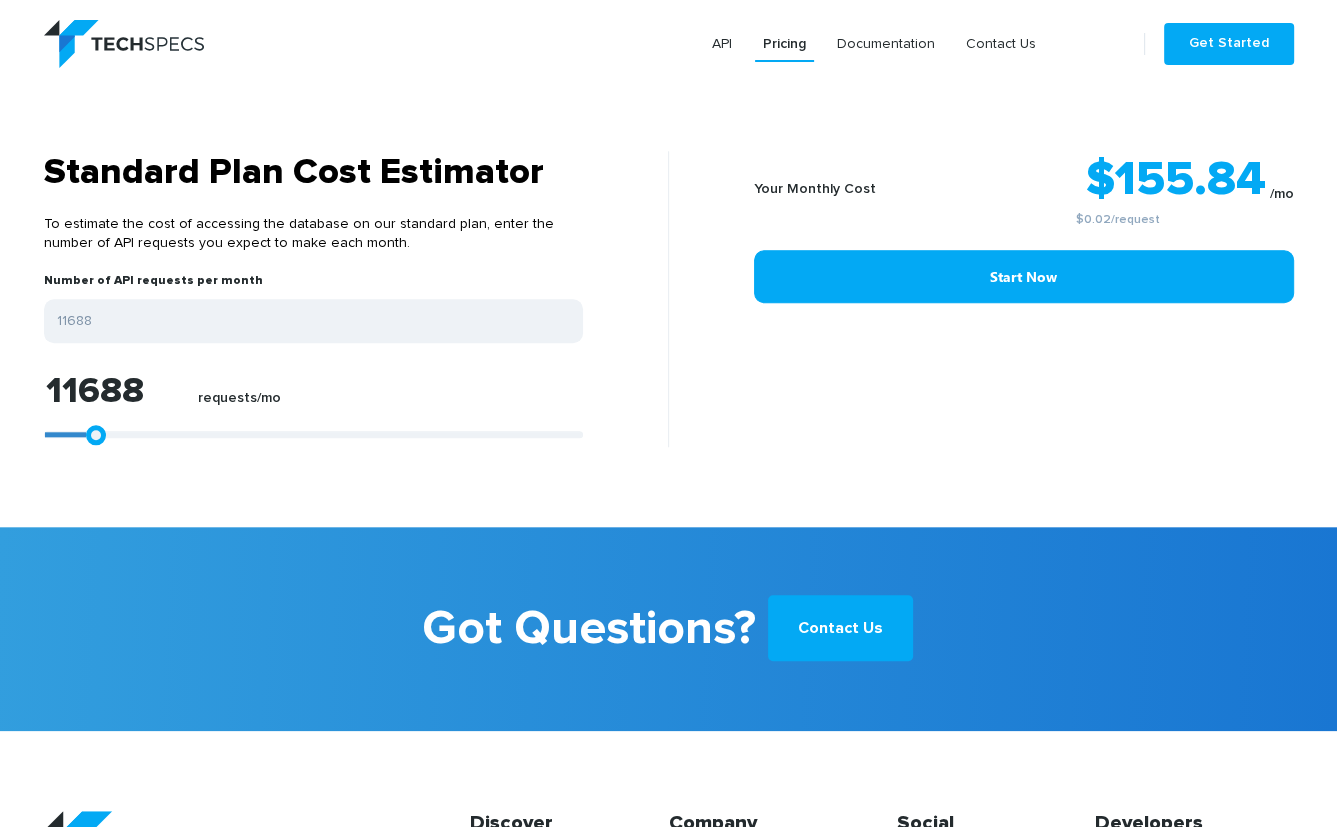 type on "12245" 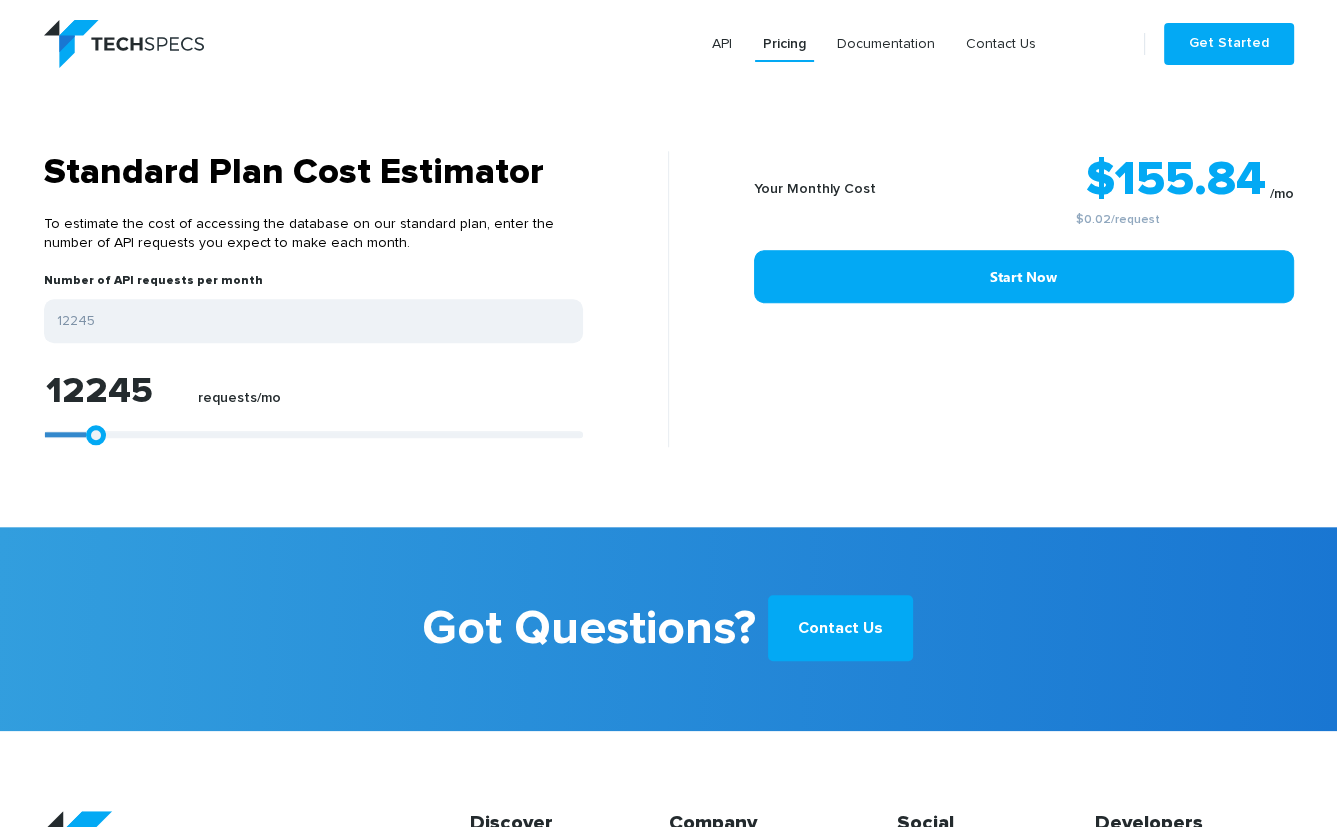 type on "13729" 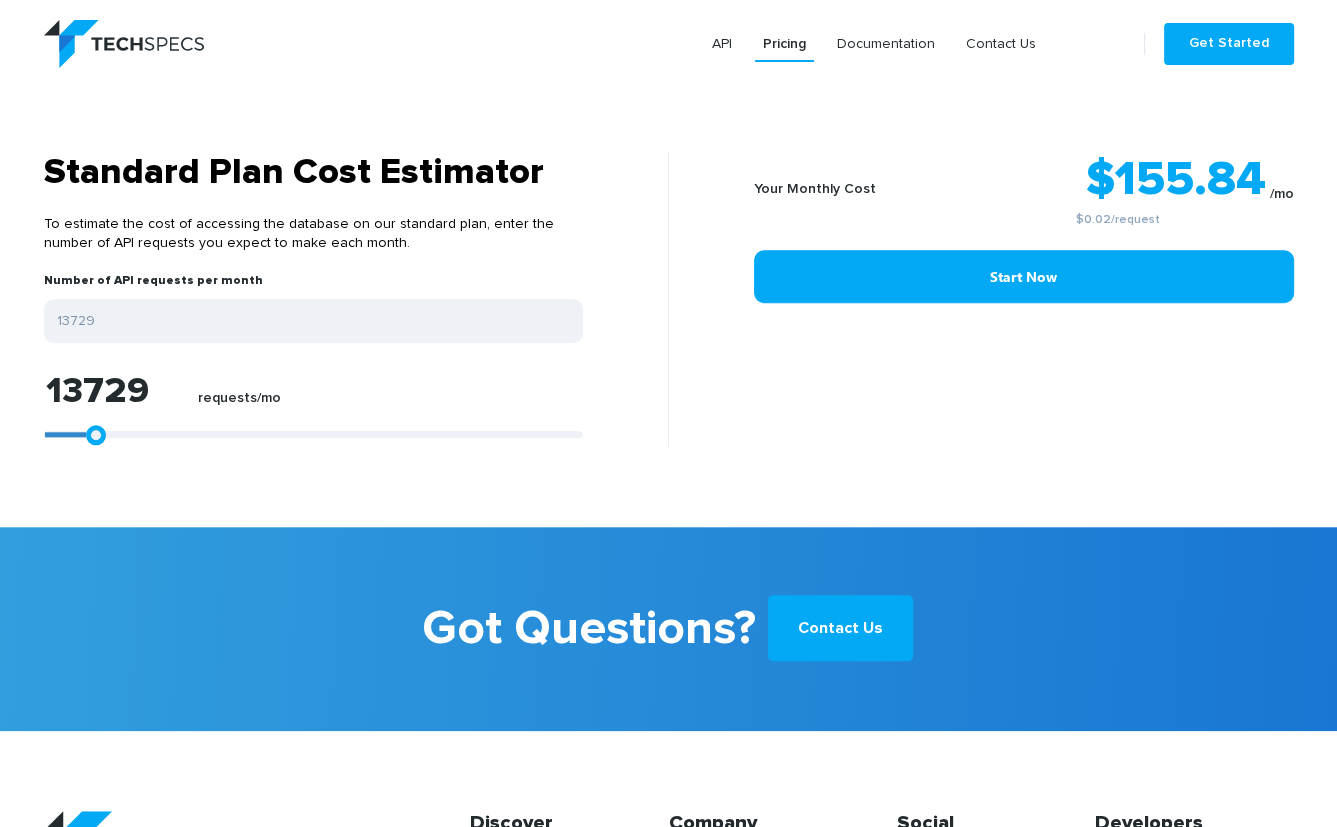 type on "14657" 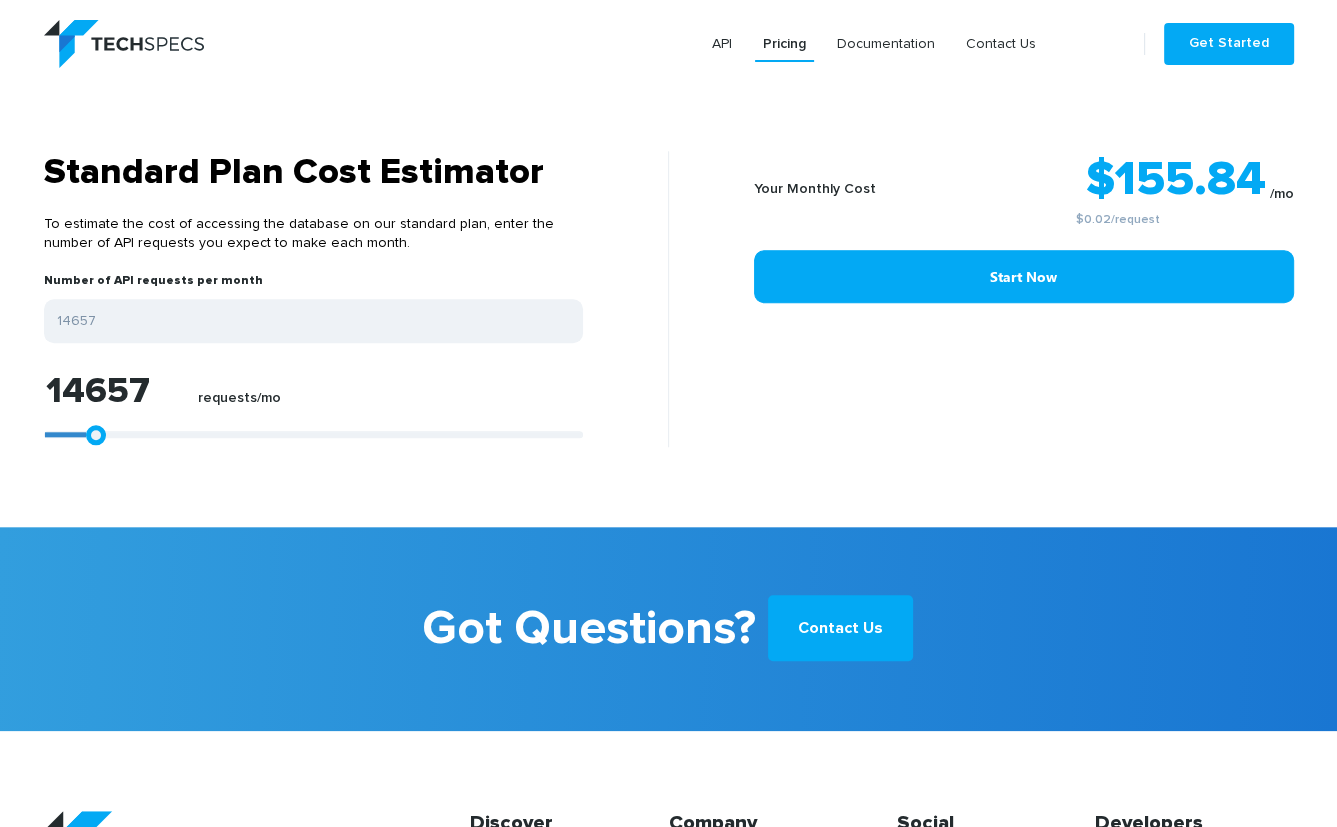 type on "15955" 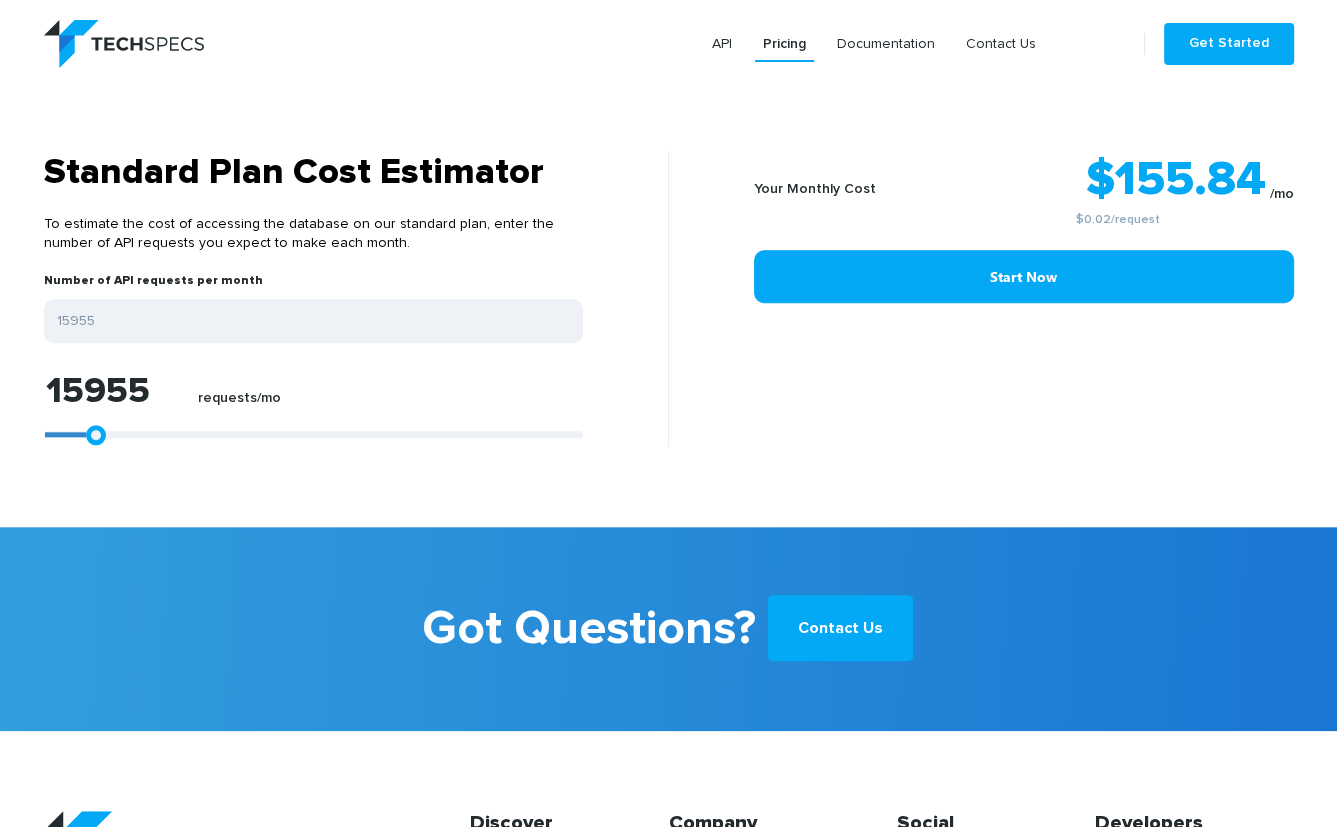 type on "16697" 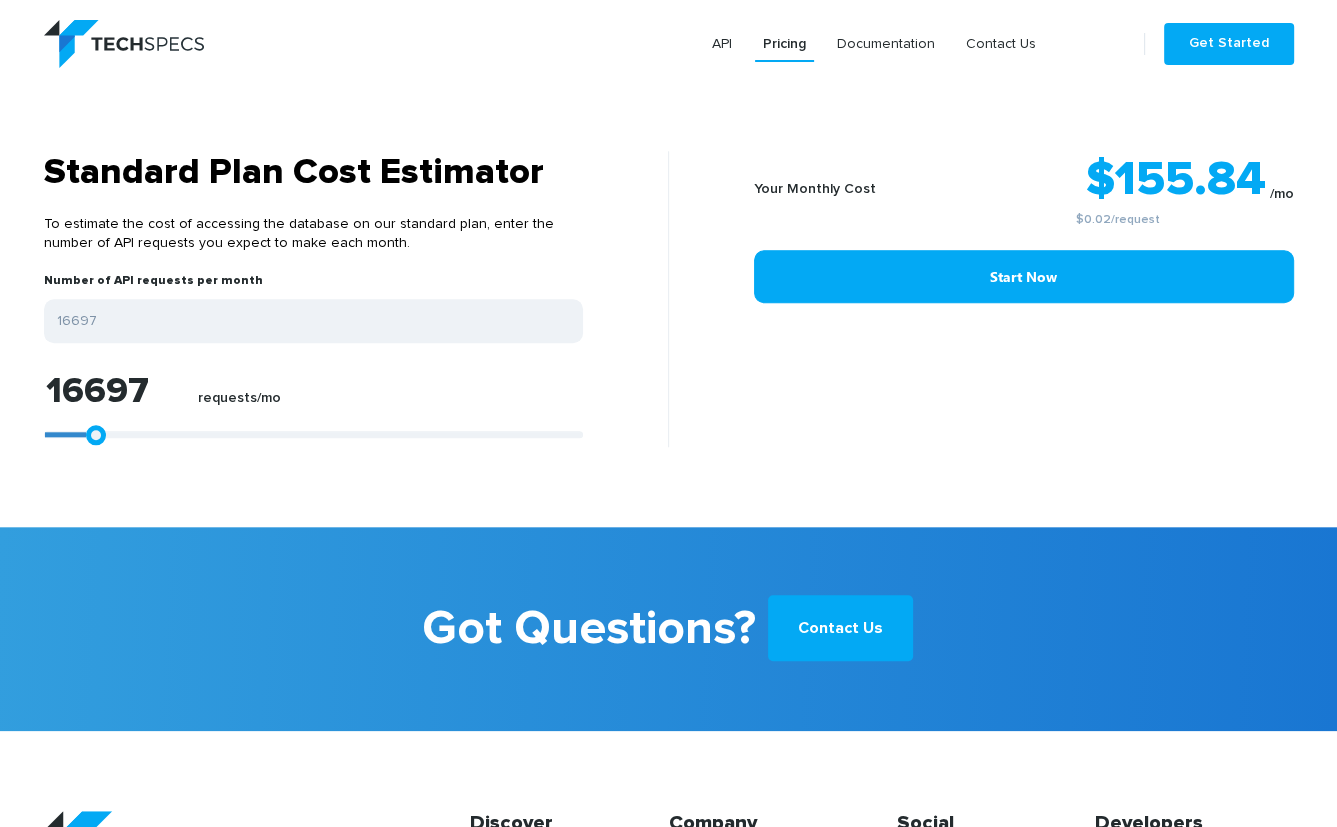 type on "17254" 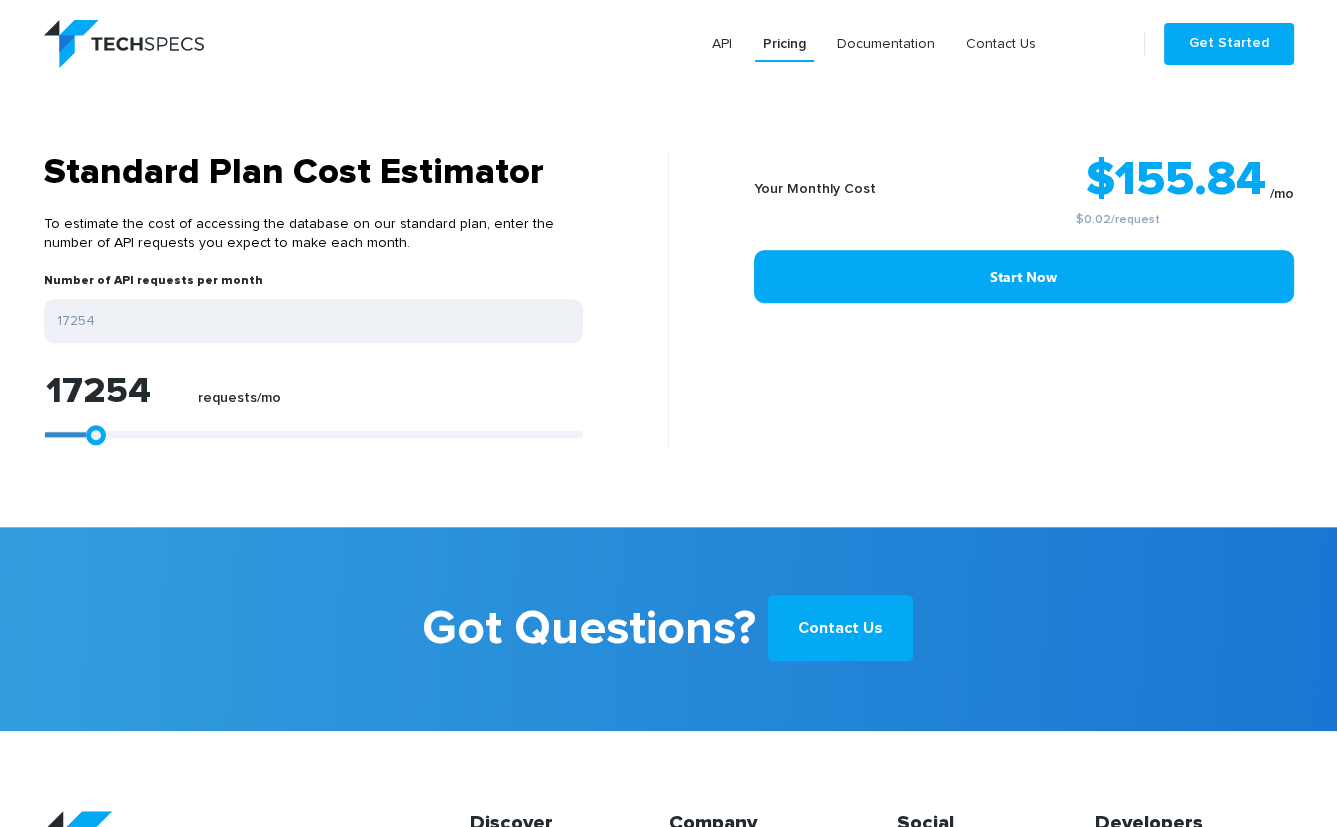 type on "18553" 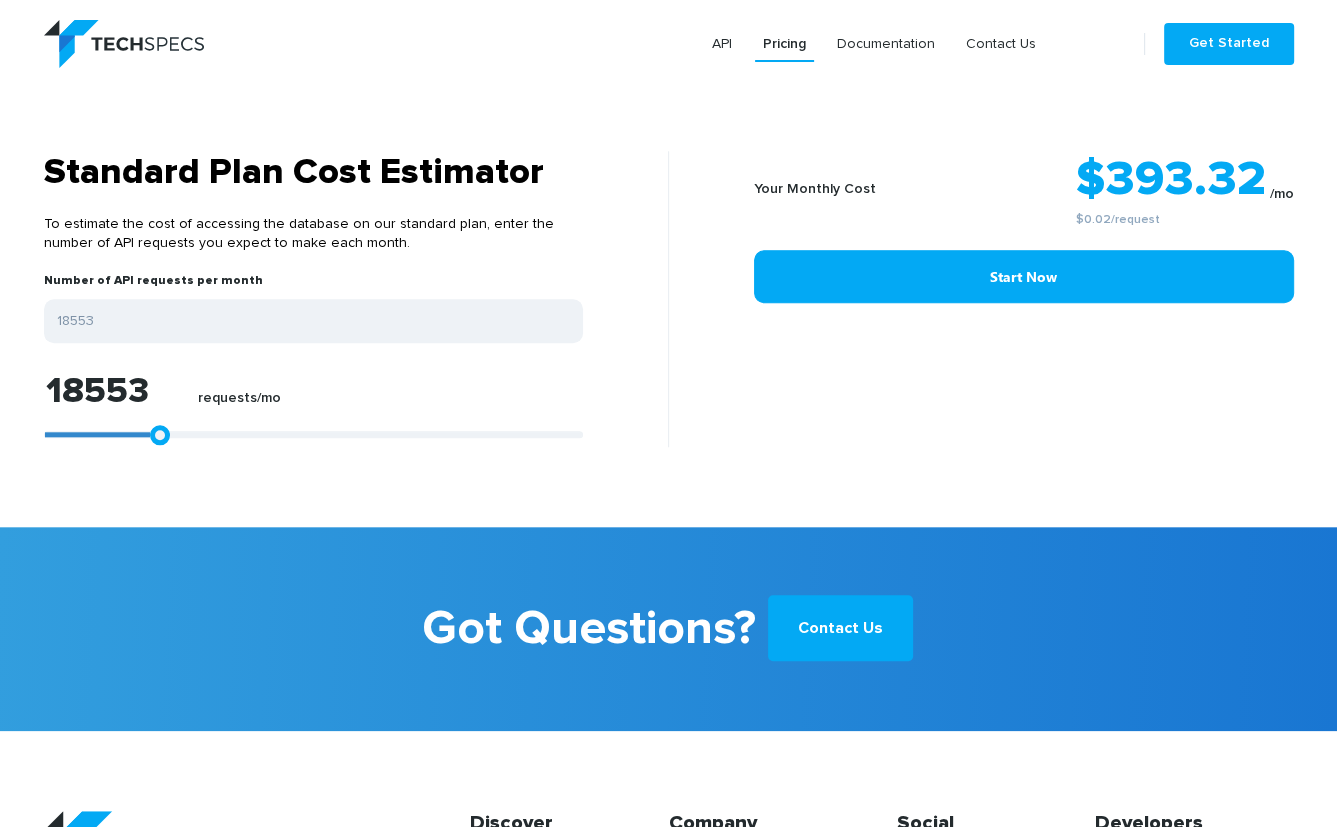 type on "19666" 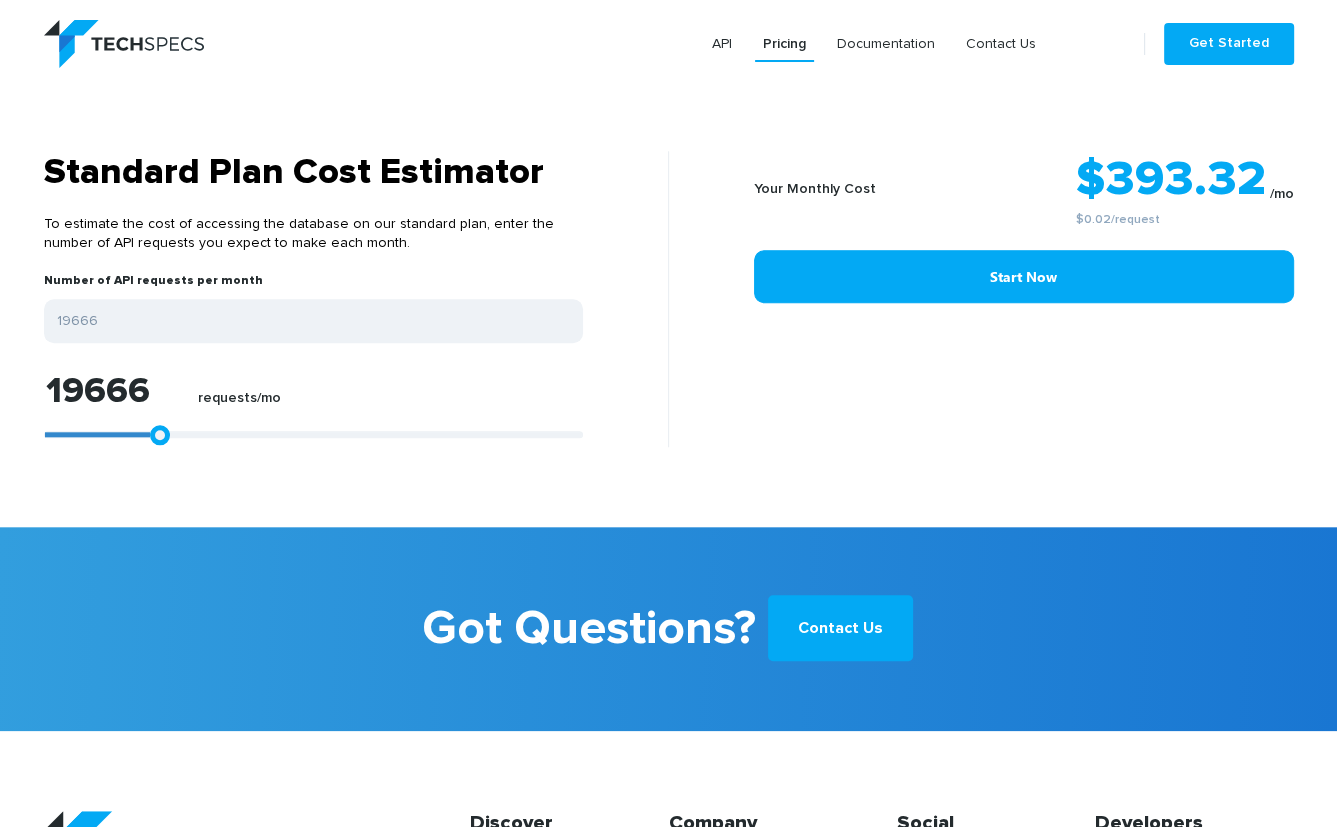 type on "20037" 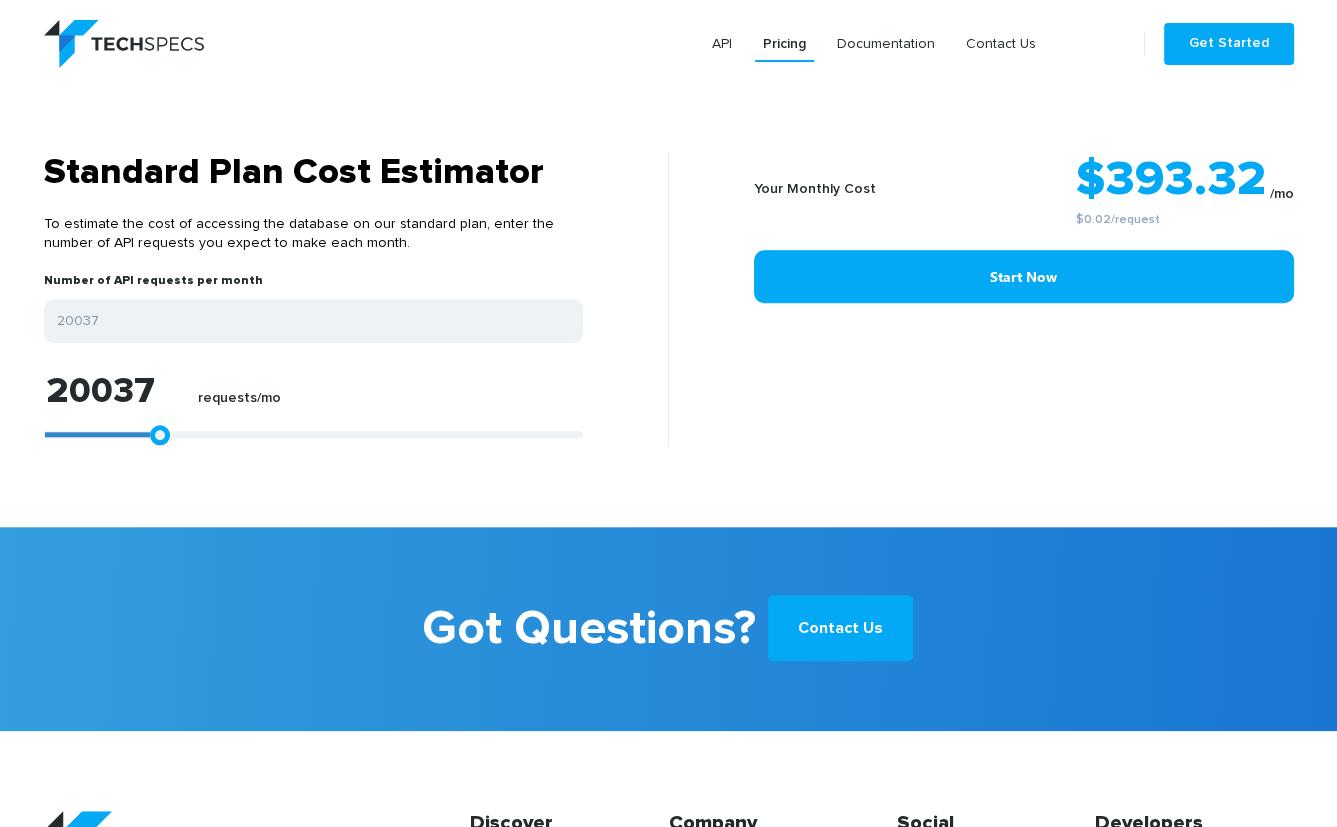 type on "20408" 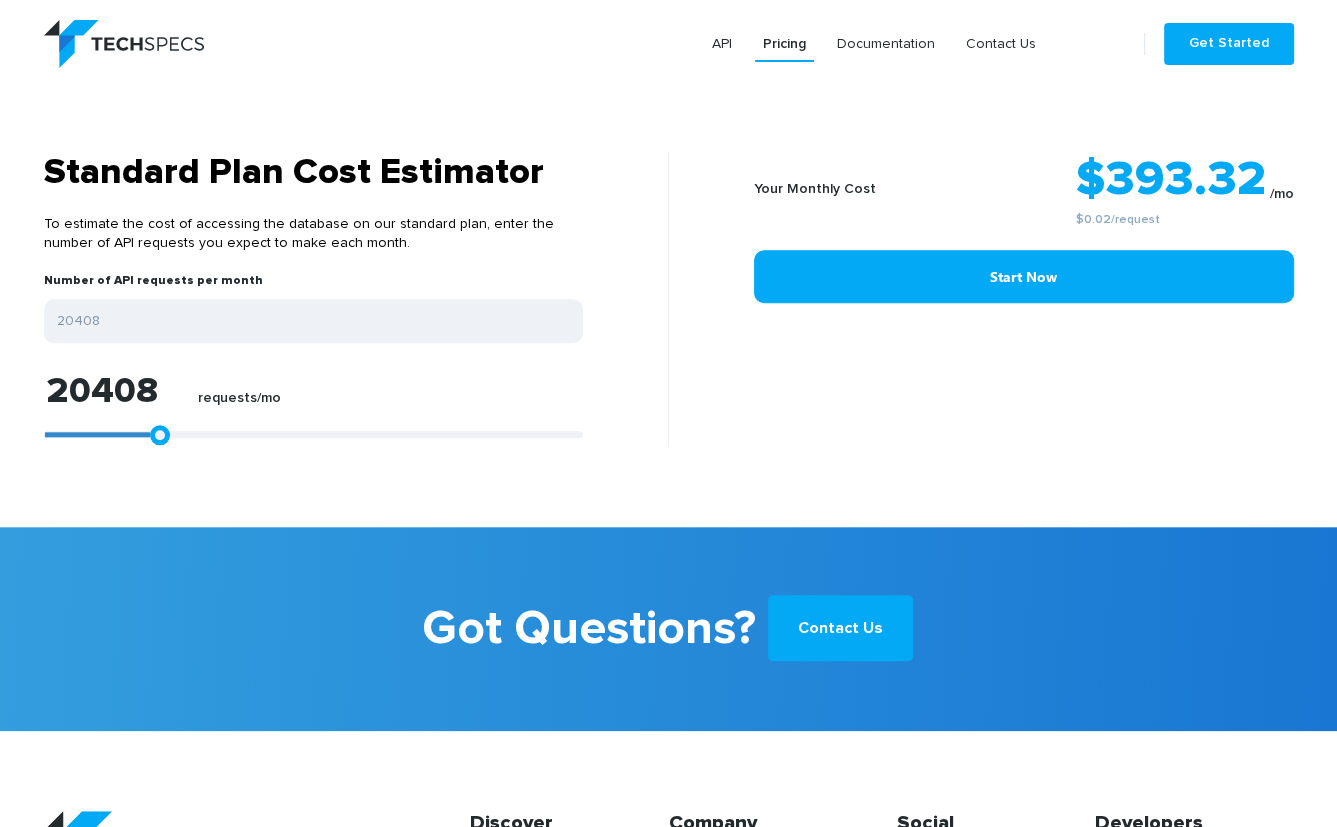 type on "20779" 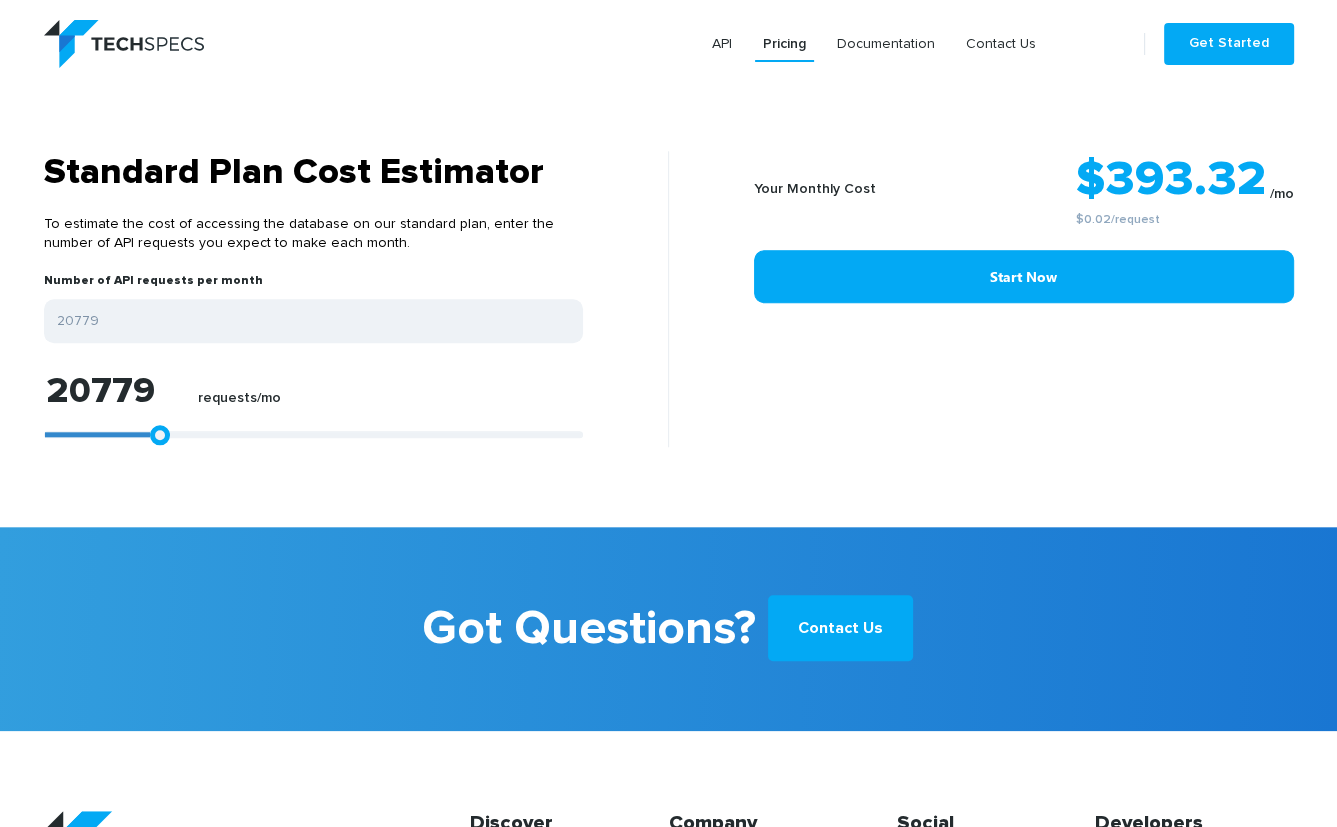 type on "20965" 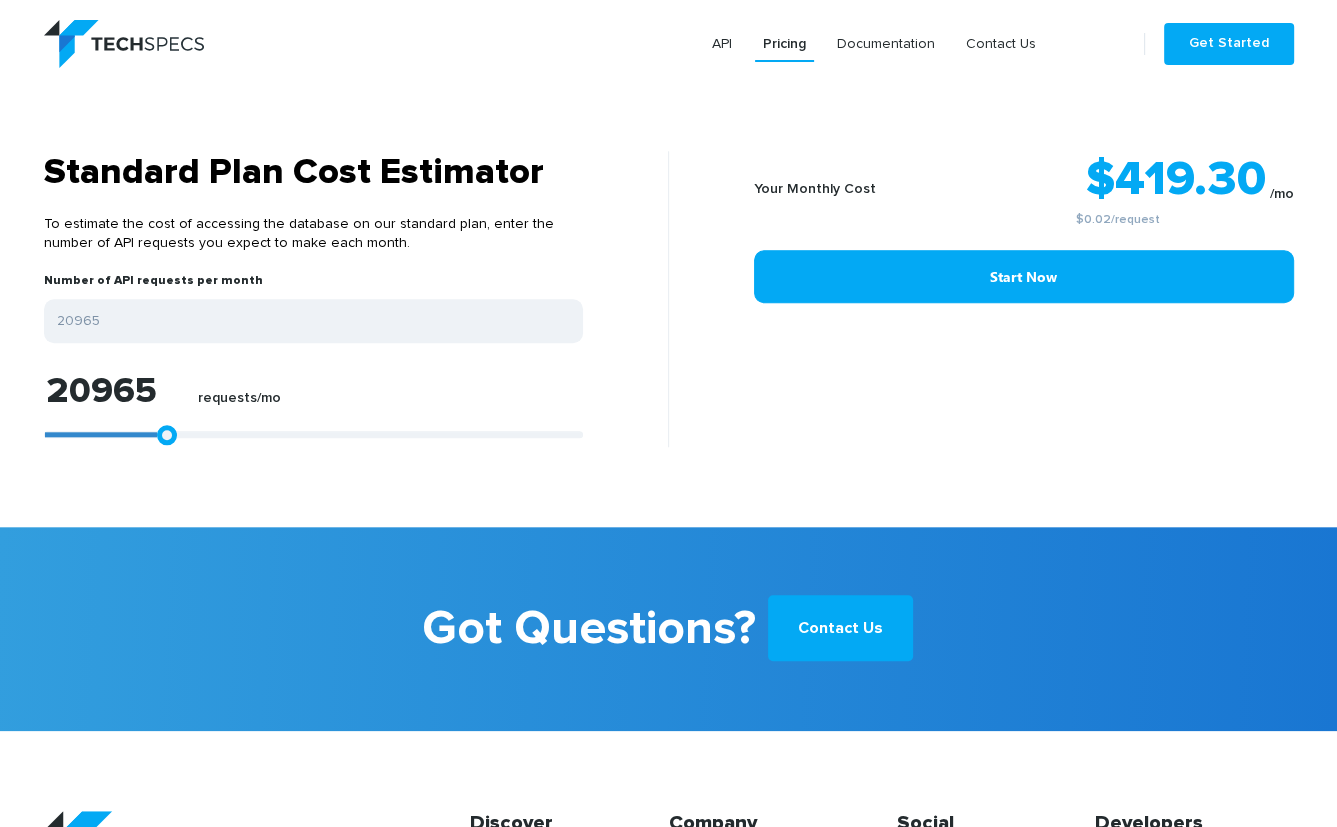 drag, startPoint x: 56, startPoint y: 414, endPoint x: 163, endPoint y: 399, distance: 108.04629 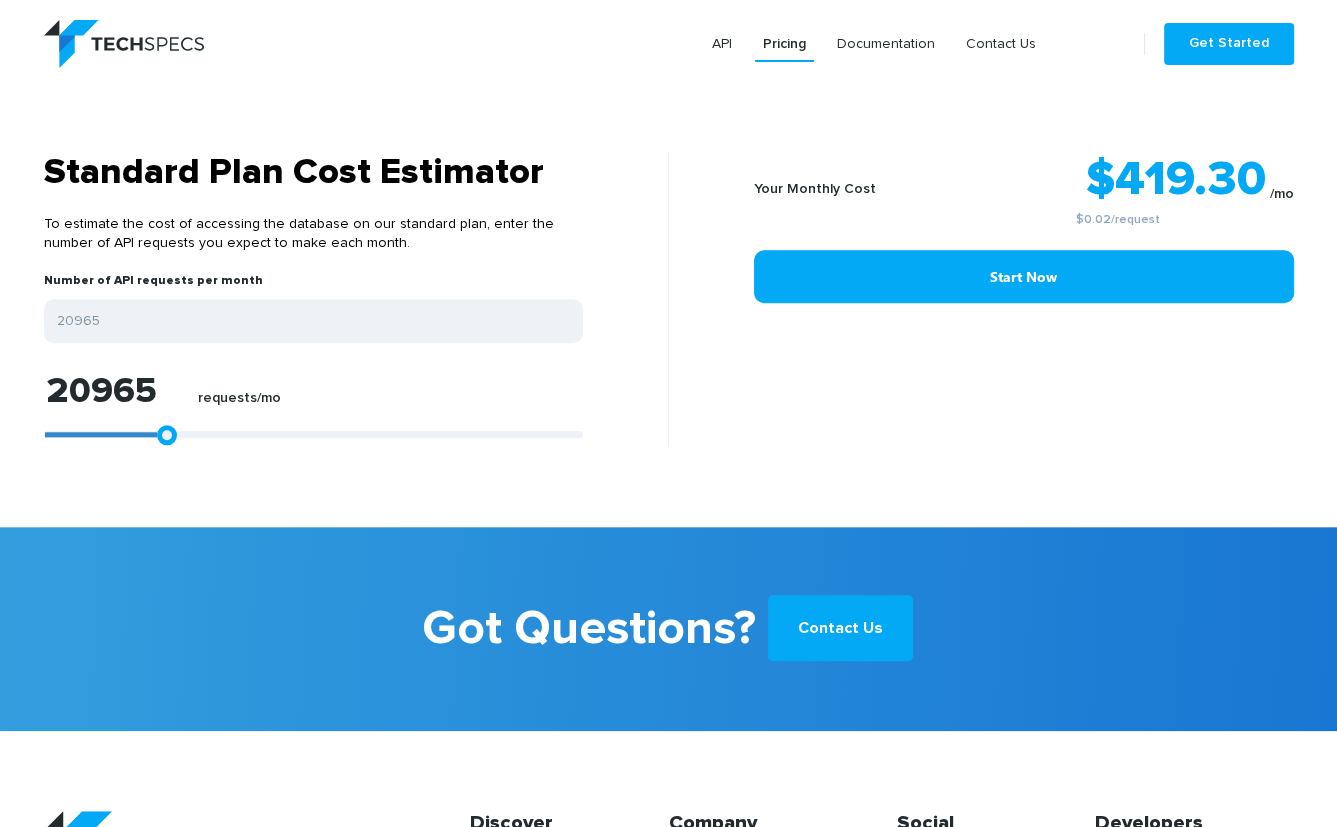 click on "20965
requests/mo" at bounding box center [313, 410] 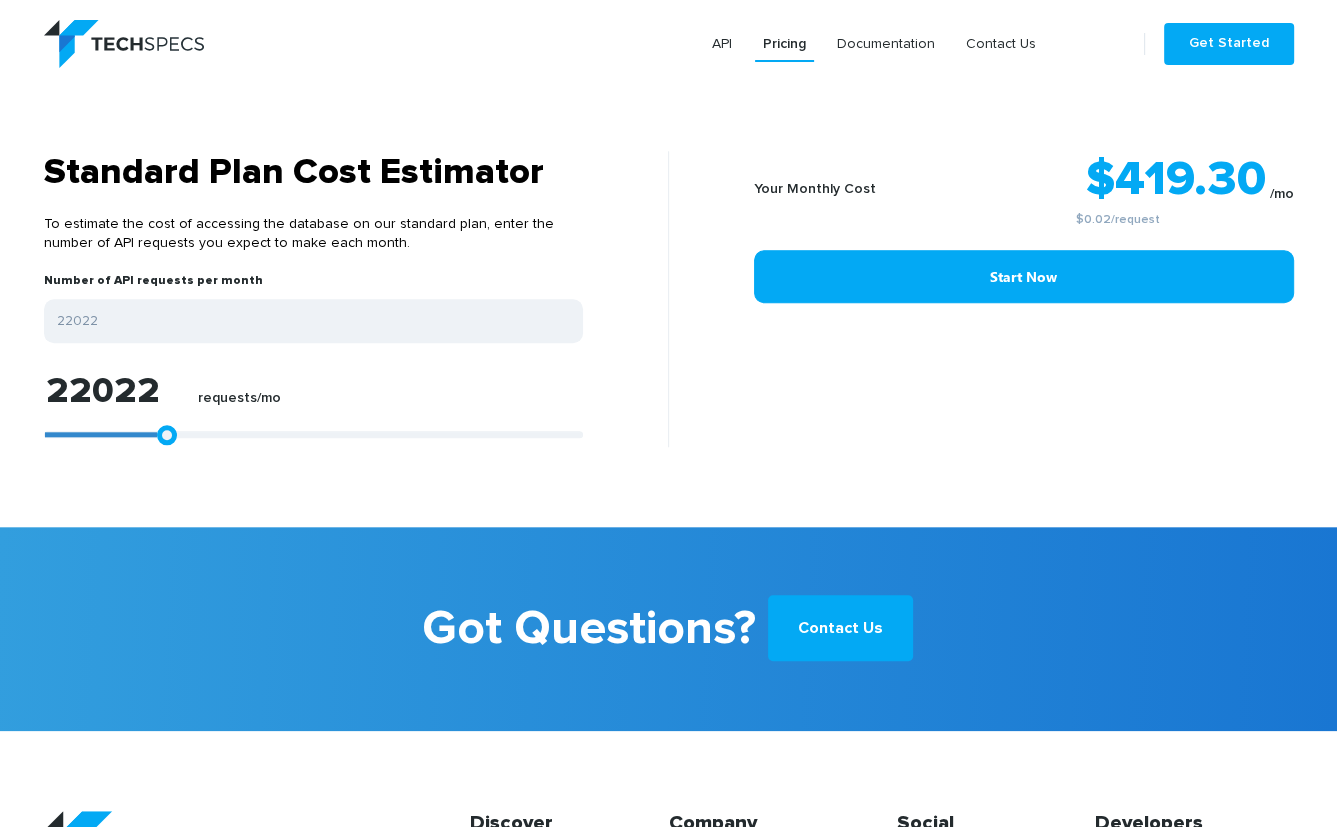 type on "21651" 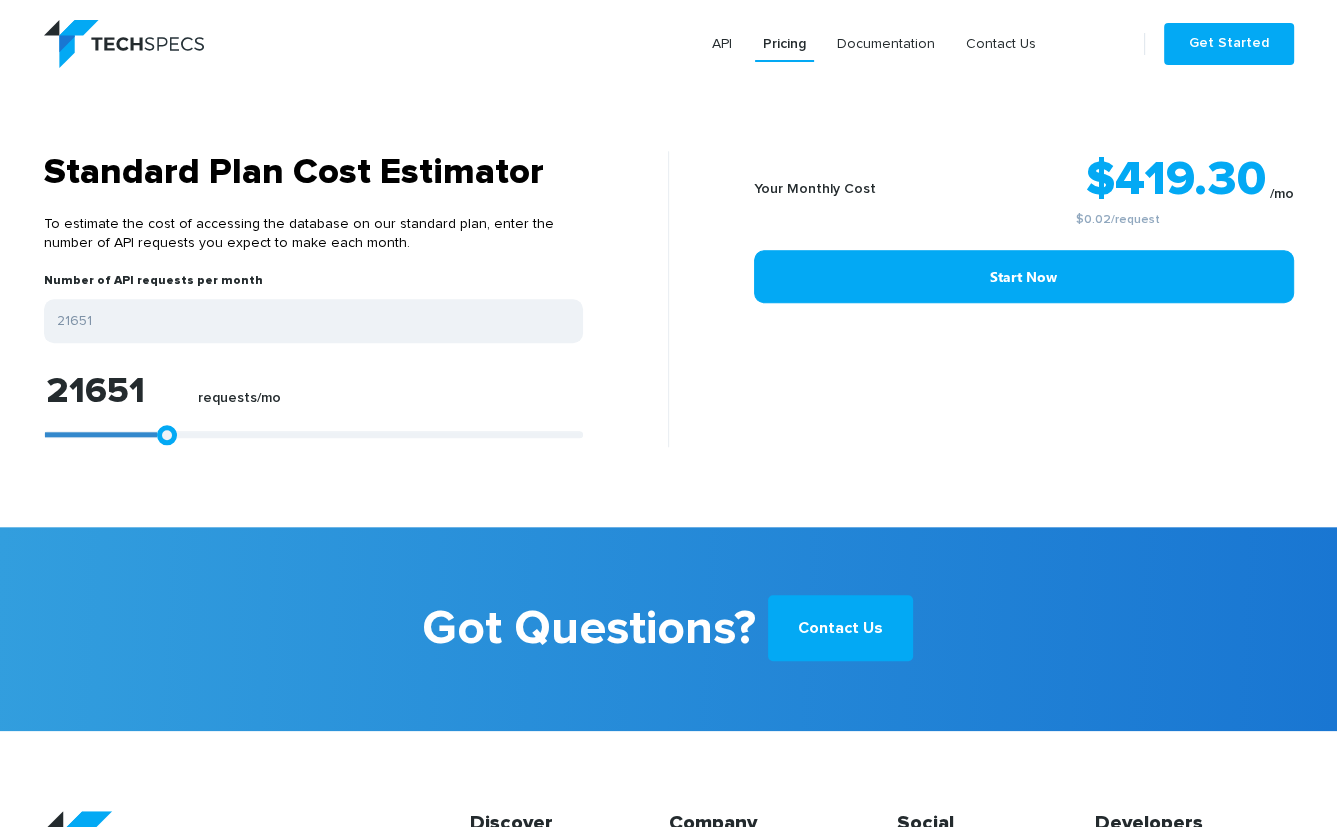 type on "20723" 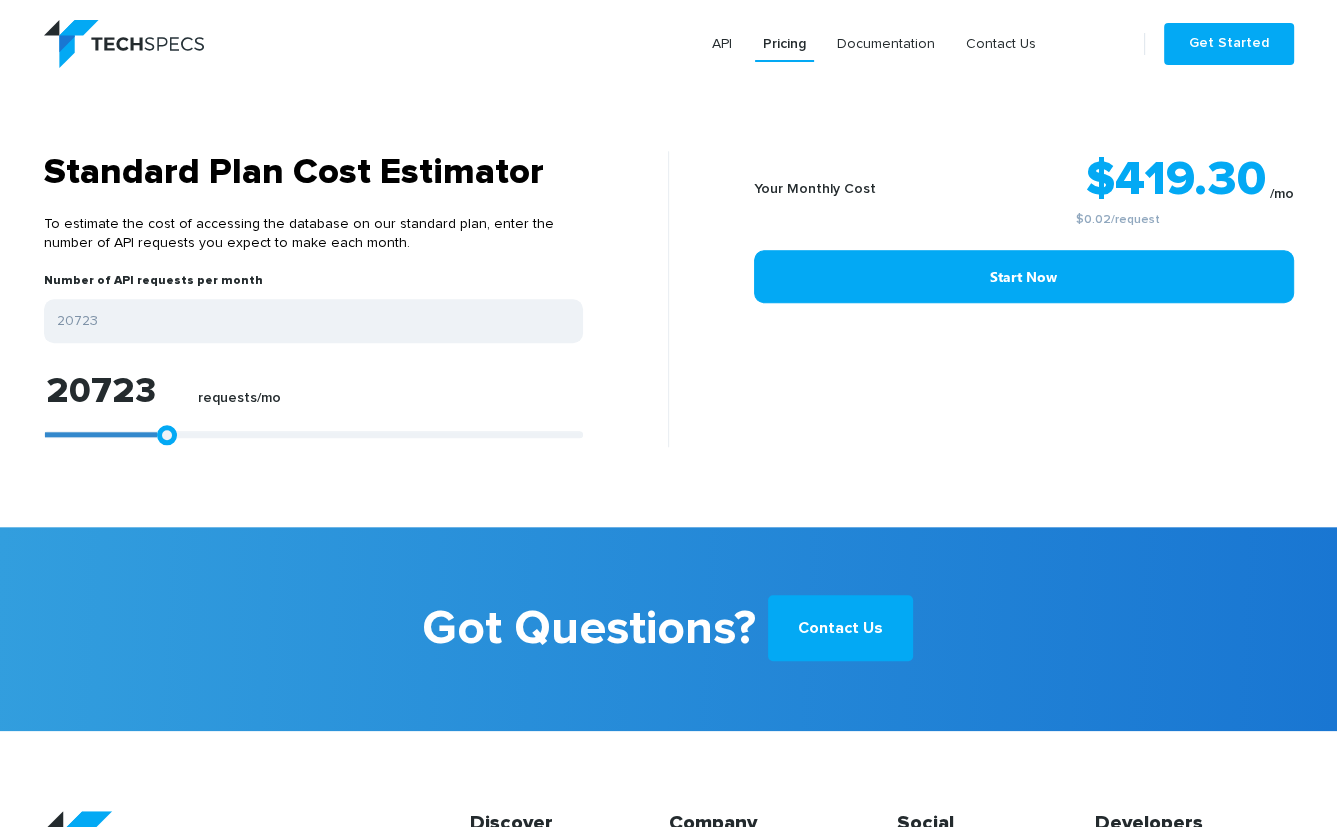 type on "19054" 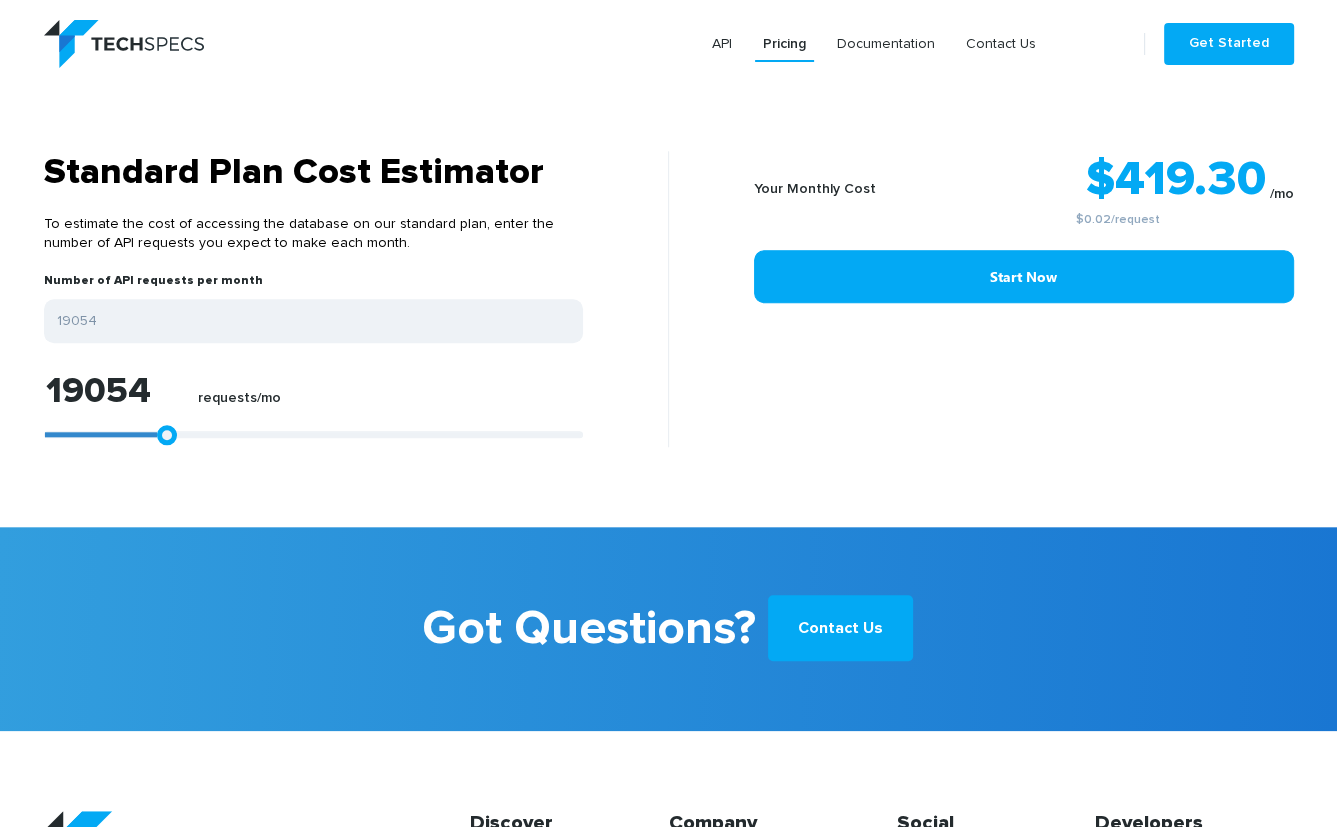type on "15900" 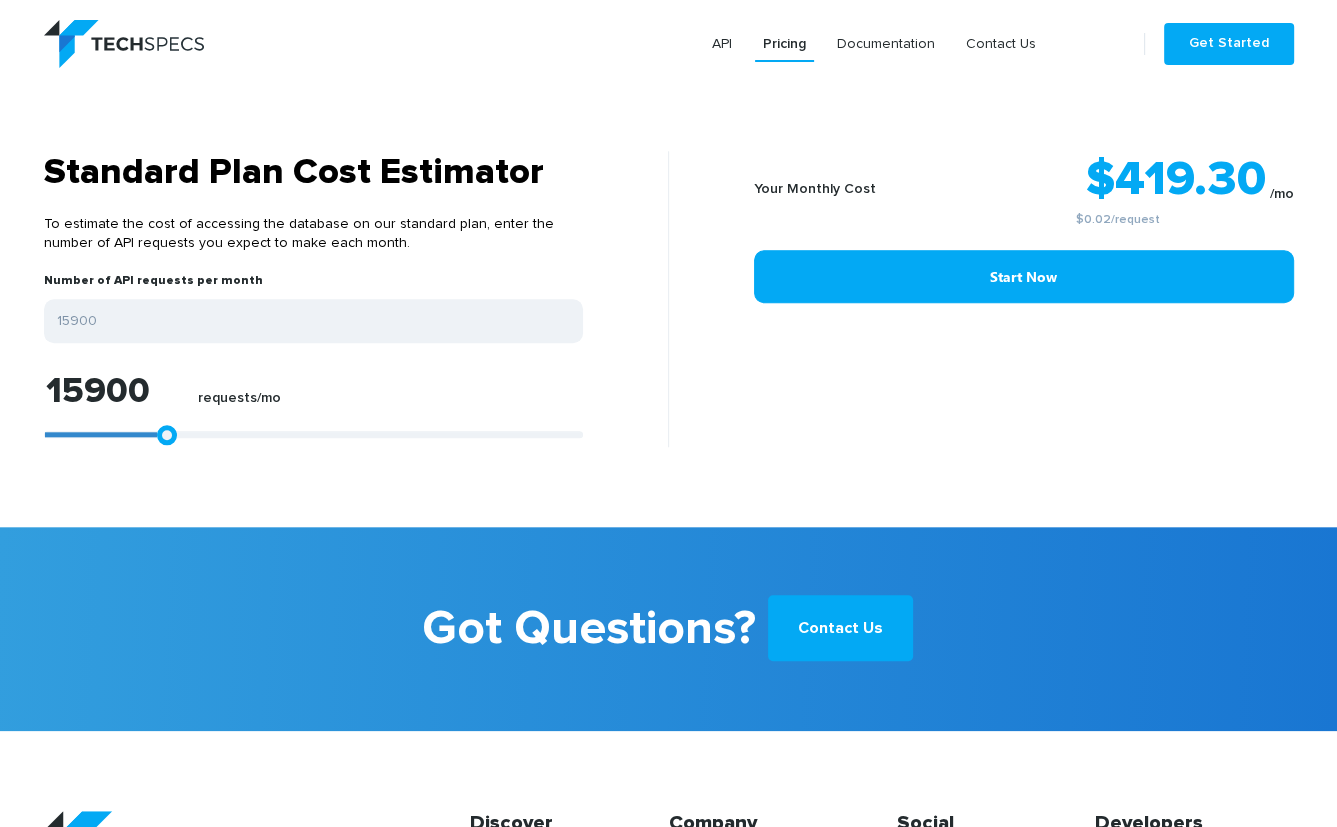 type on "10148" 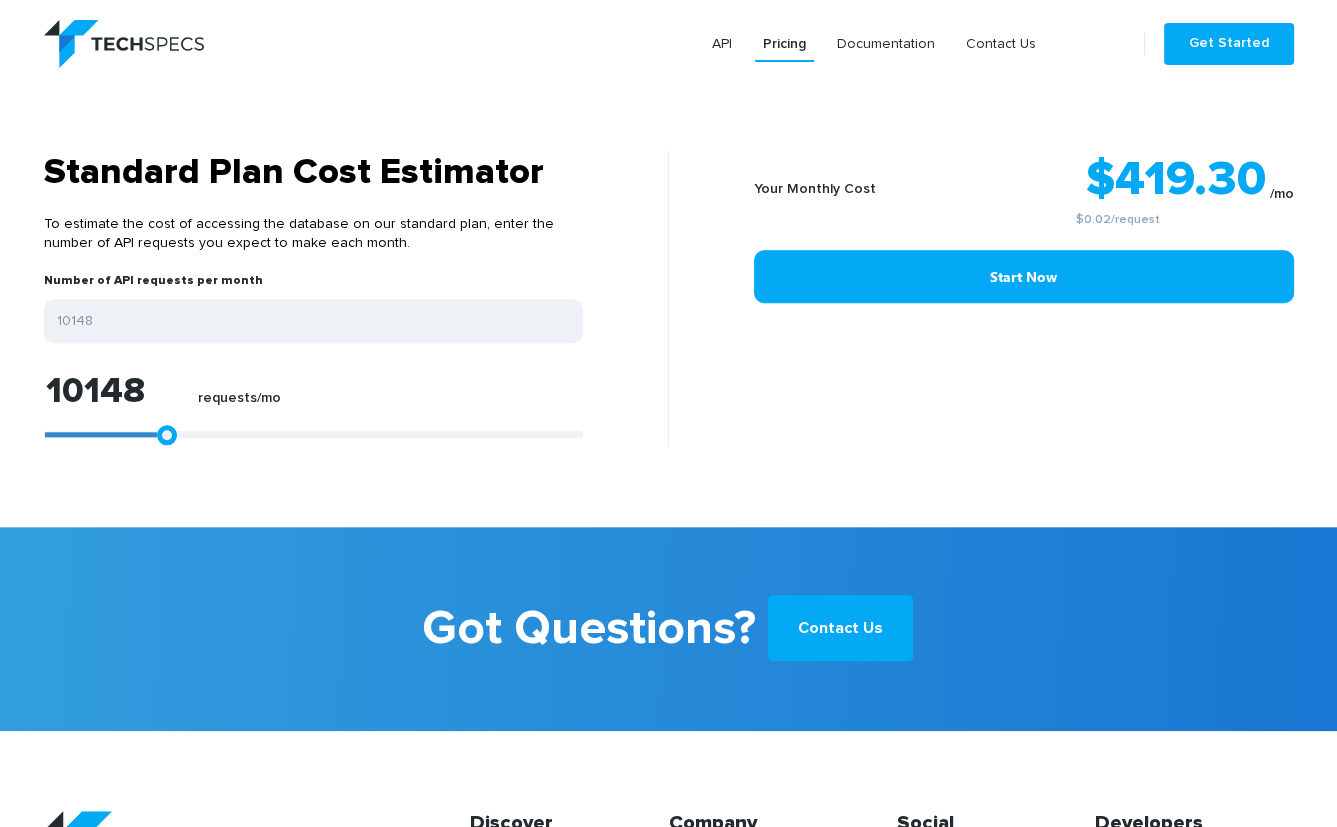 type on "8479" 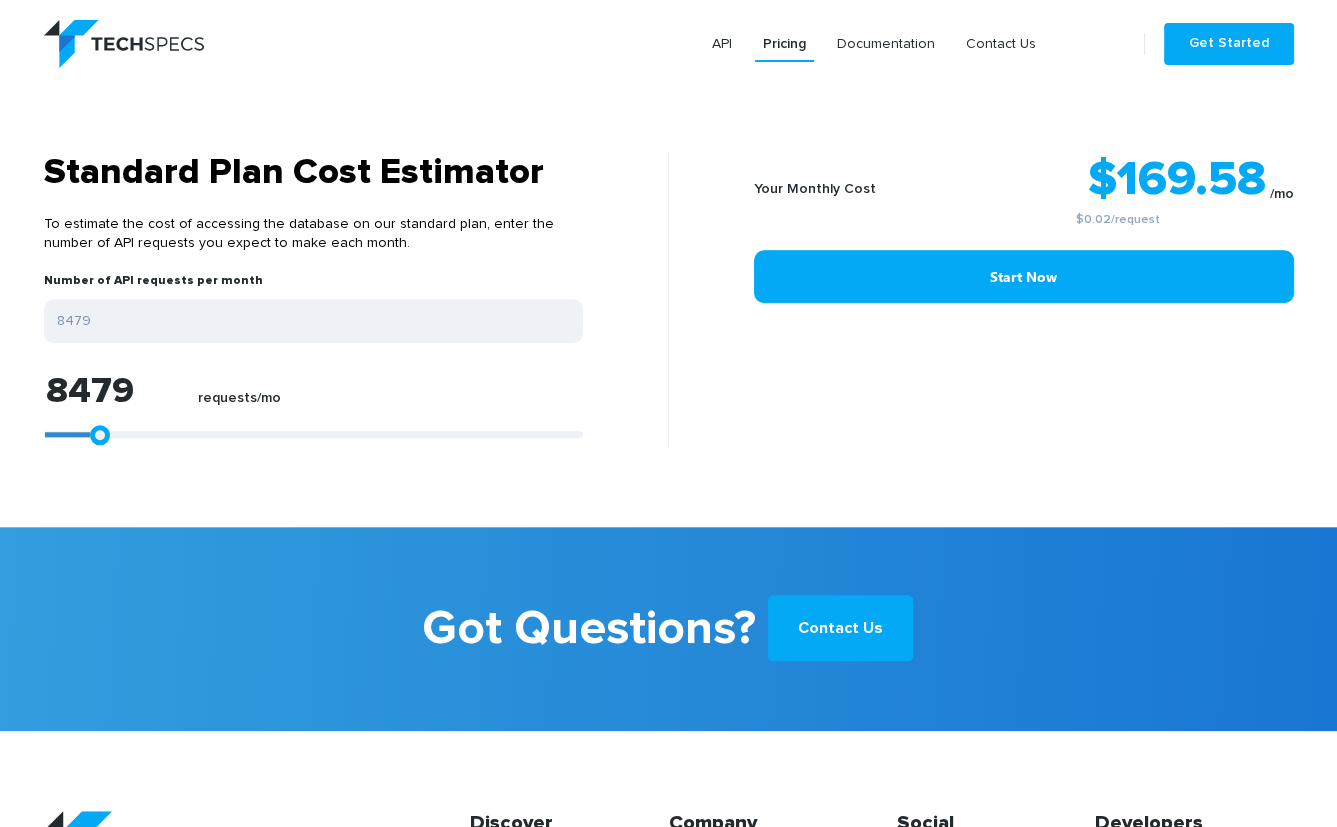 type on "4583" 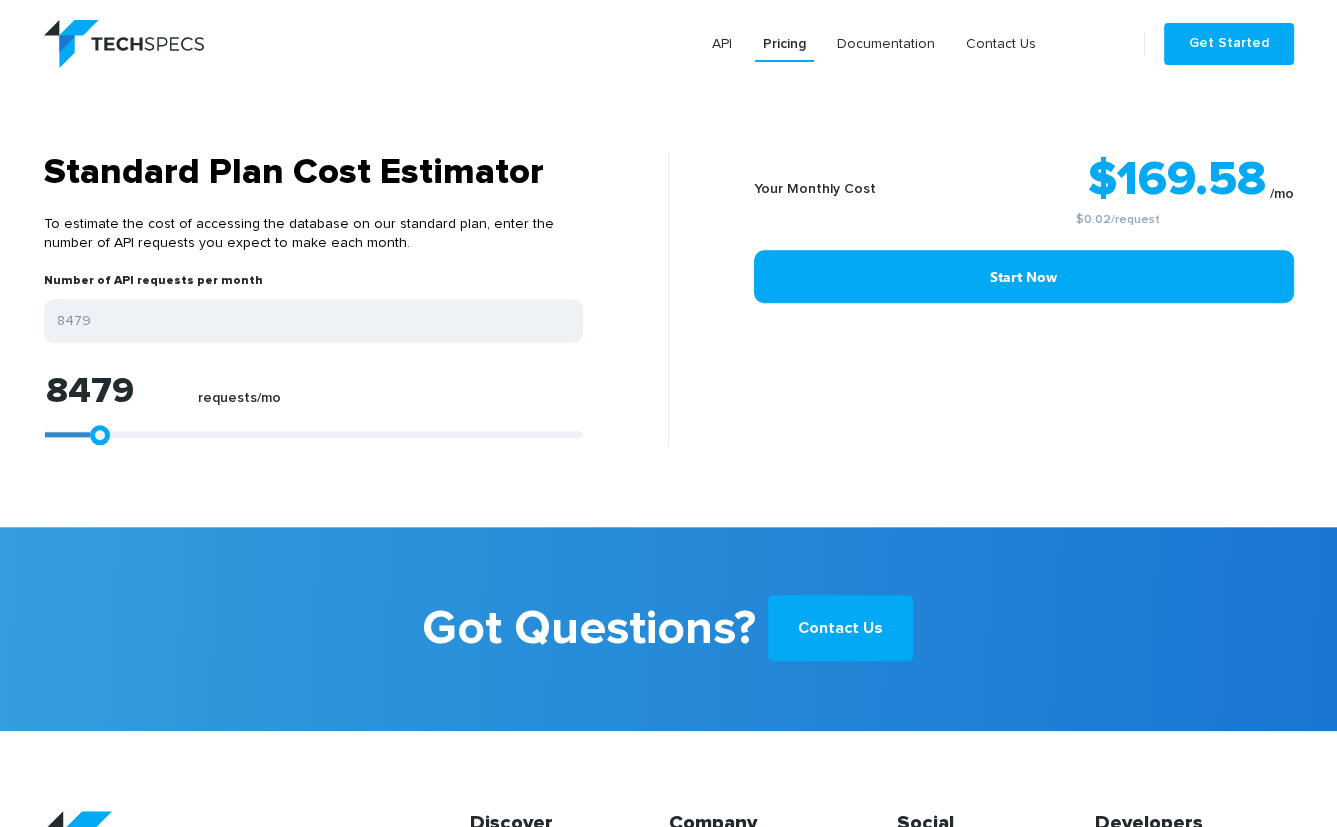 type on "4583" 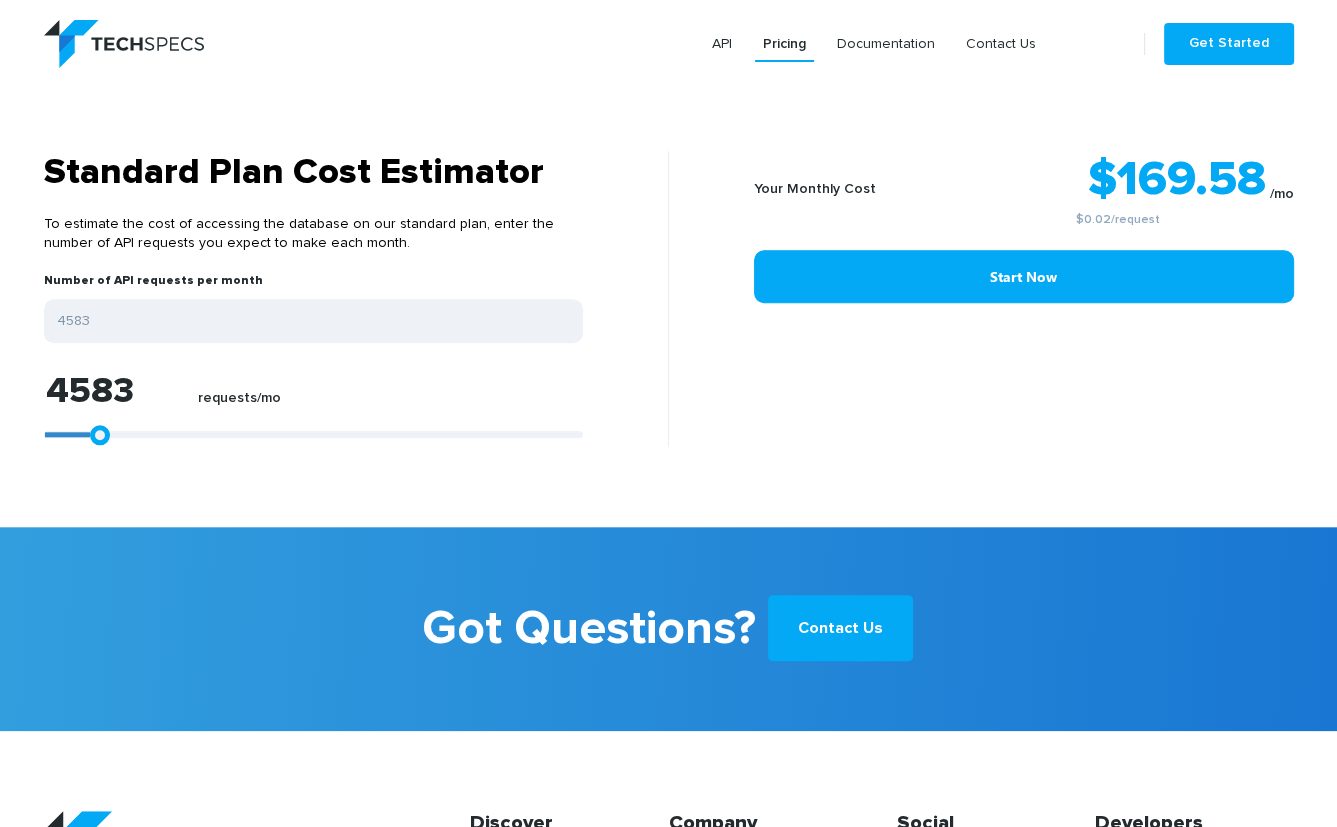 type on "0" 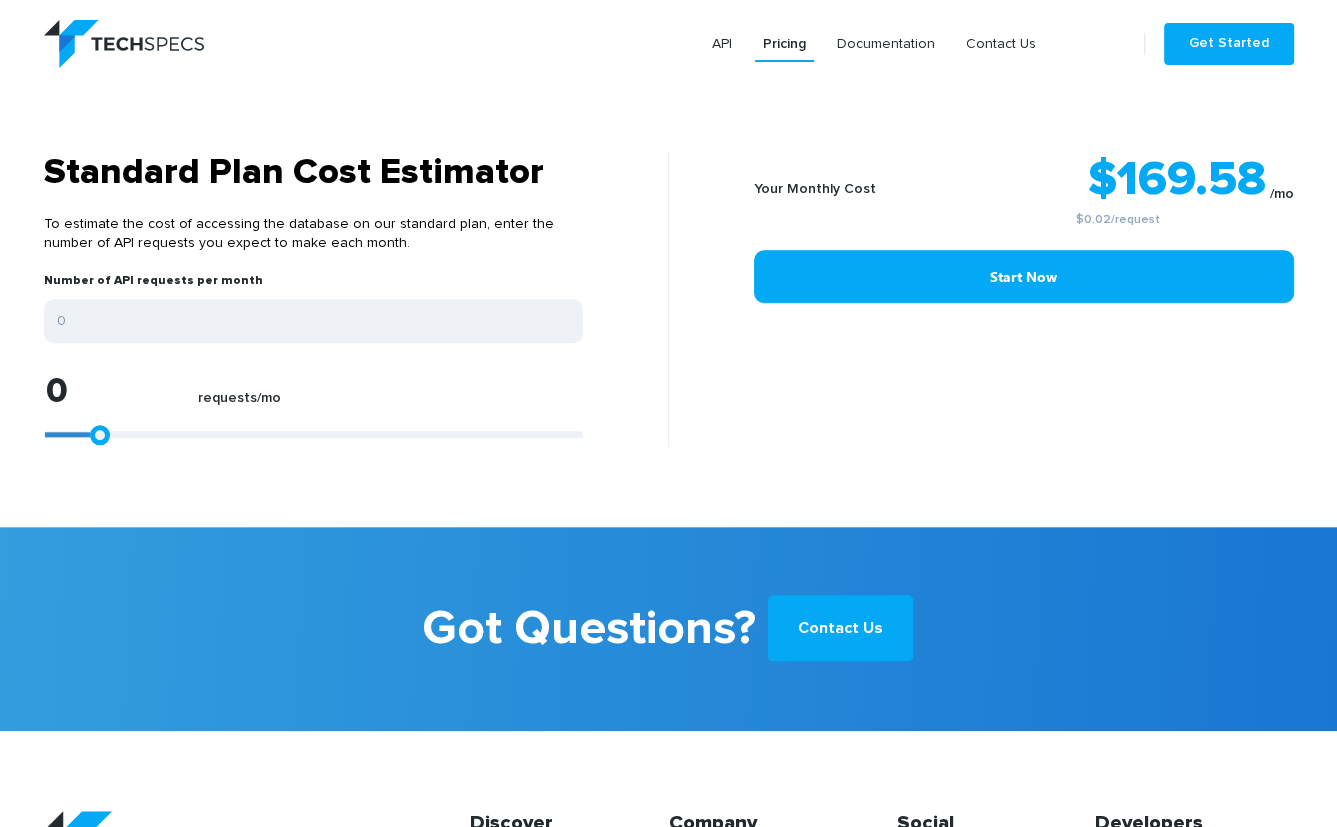 drag, startPoint x: 168, startPoint y: 407, endPoint x: -5, endPoint y: 438, distance: 175.75551 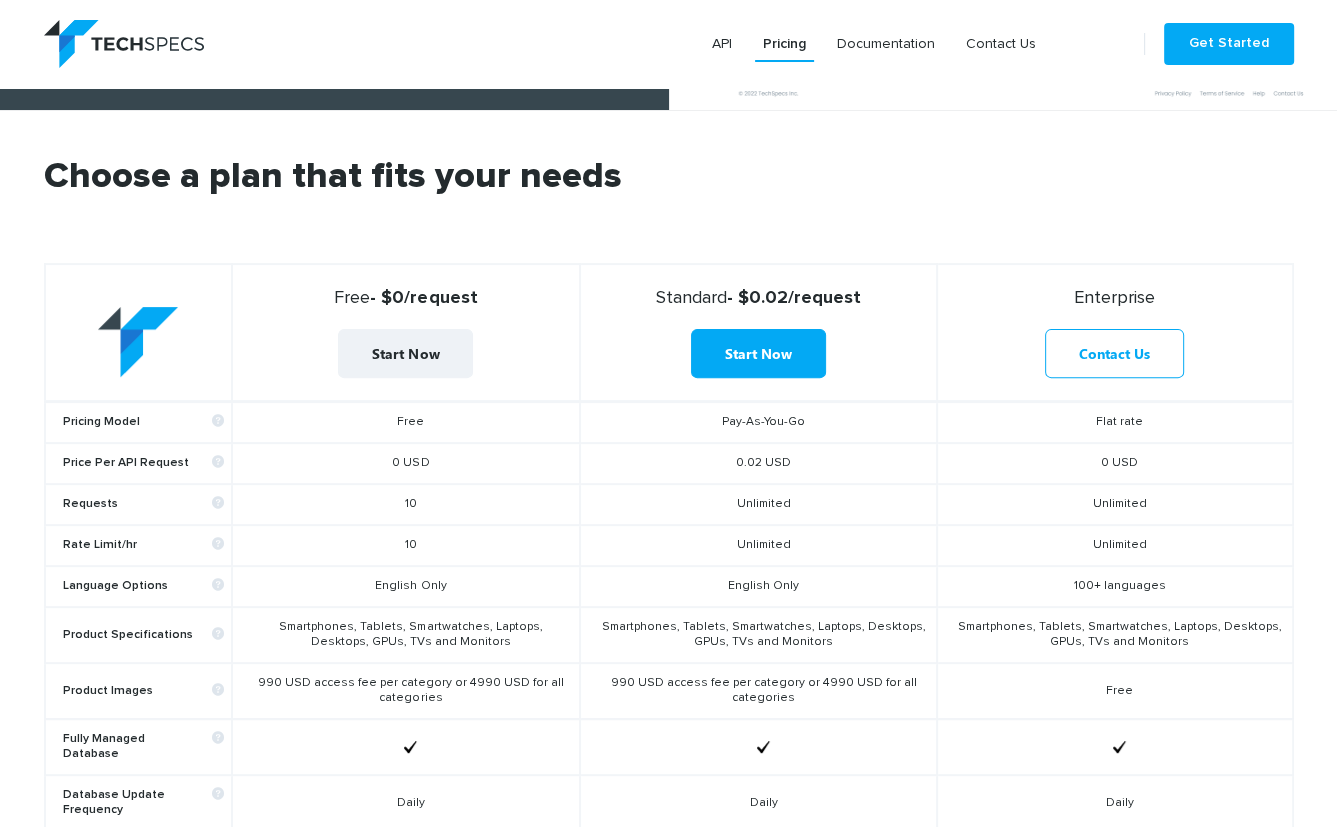 scroll, scrollTop: 500, scrollLeft: 0, axis: vertical 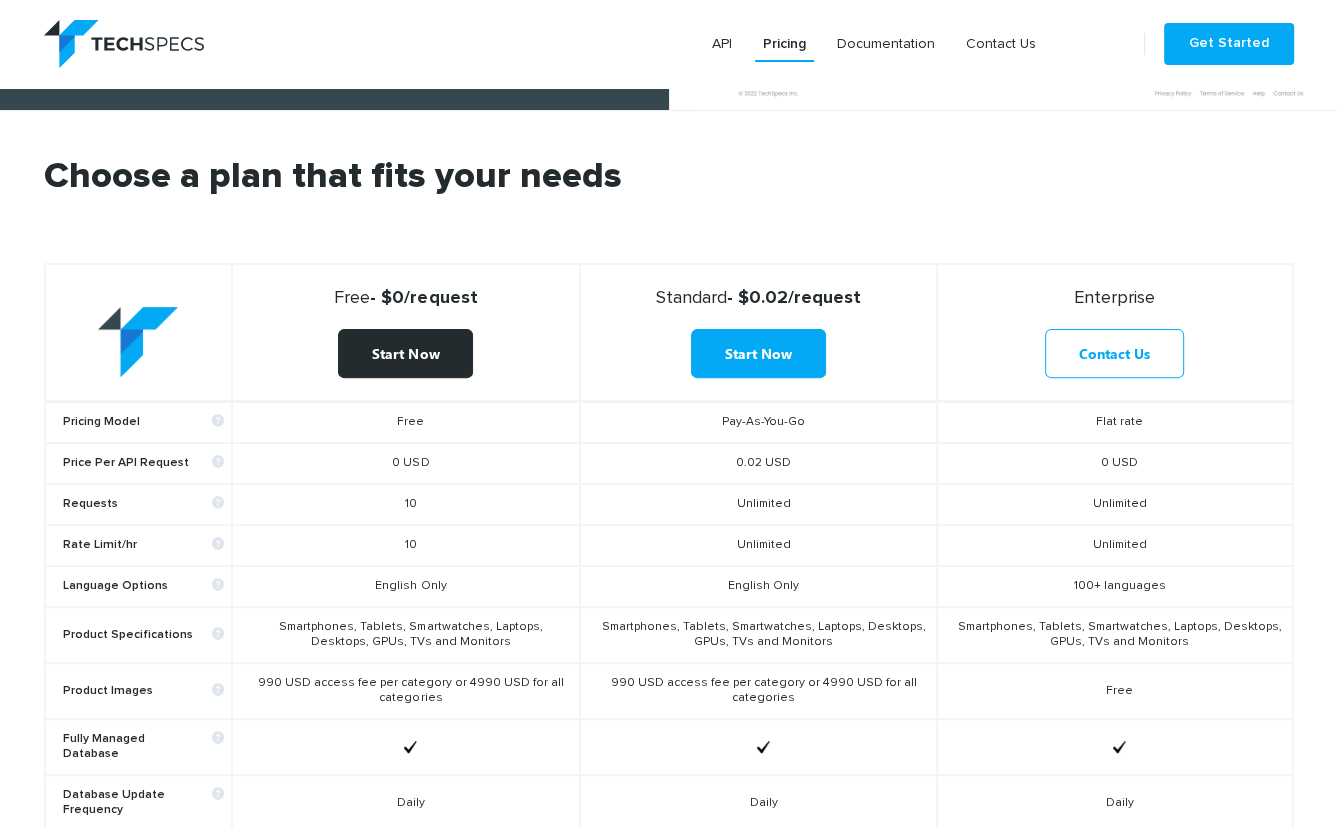 click on "Start Now" at bounding box center [405, 353] 